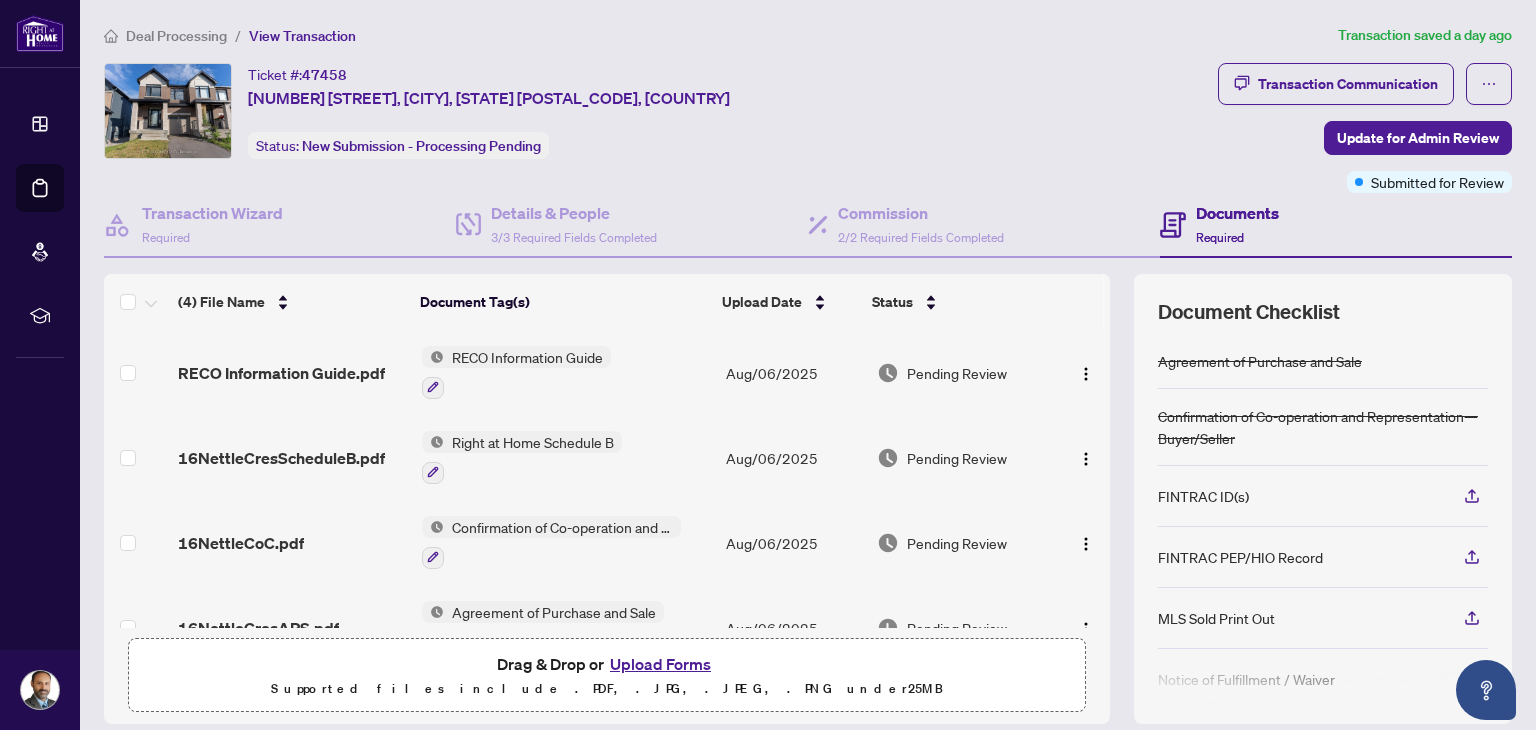 scroll, scrollTop: 0, scrollLeft: 0, axis: both 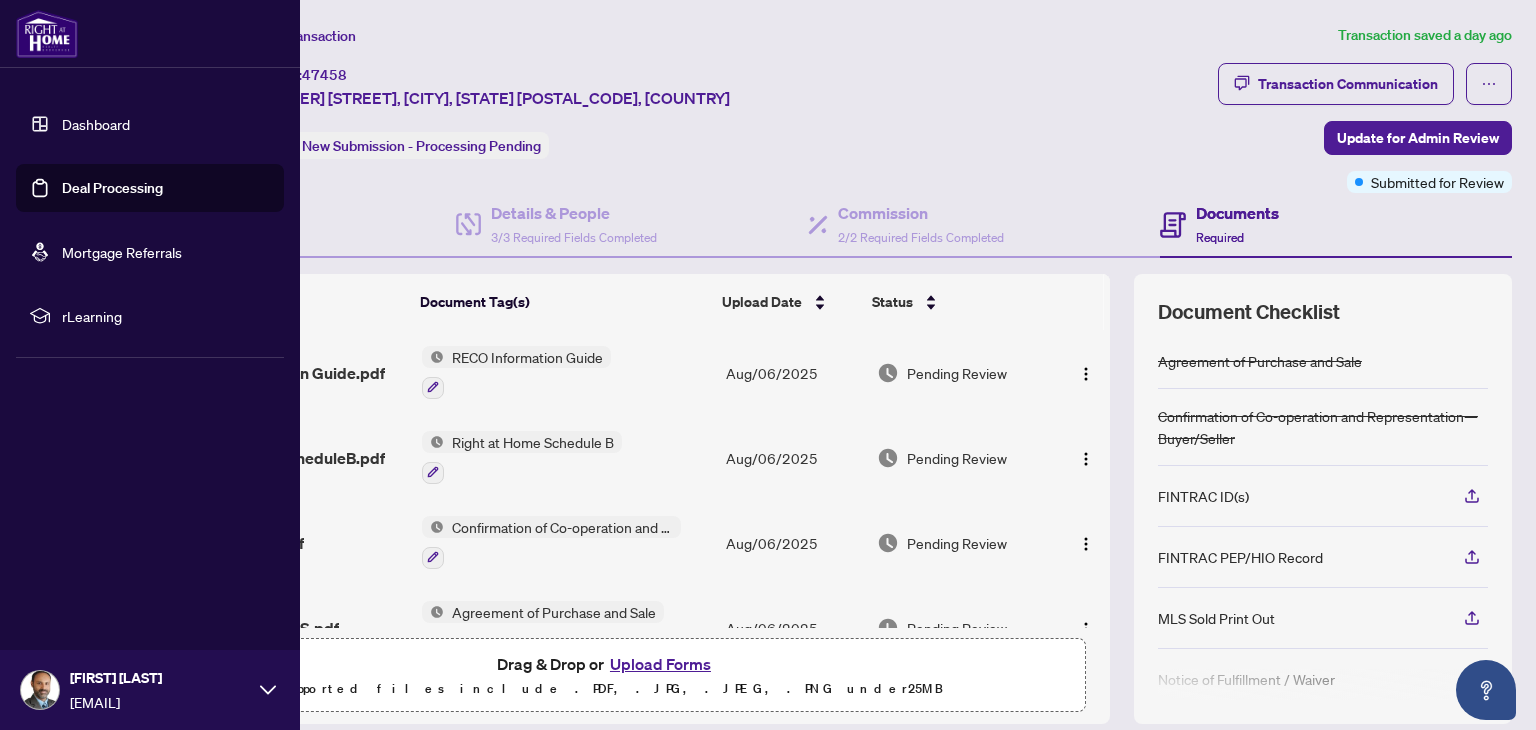 click on "Deal Processing" at bounding box center [112, 188] 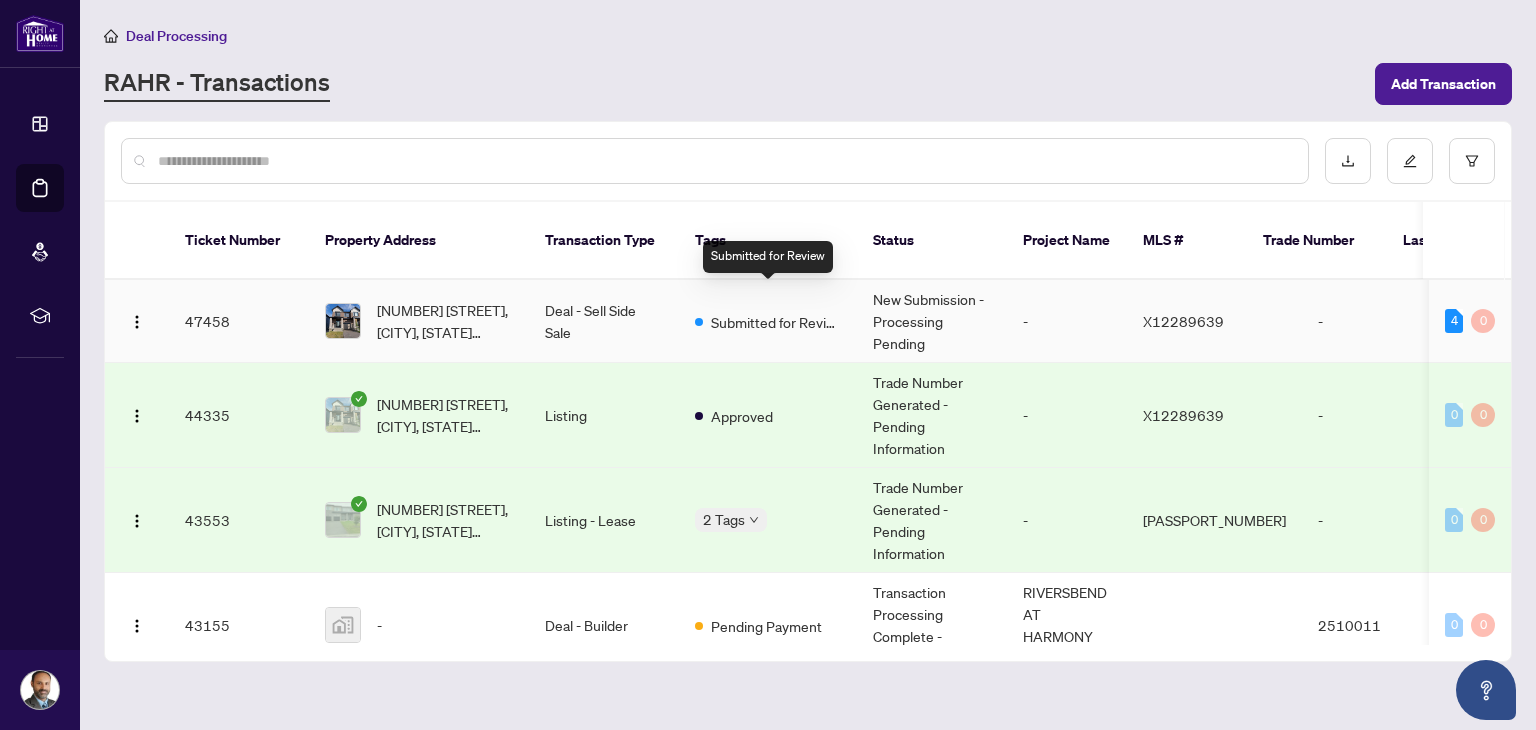 click on "Submitted for Review" at bounding box center (776, 322) 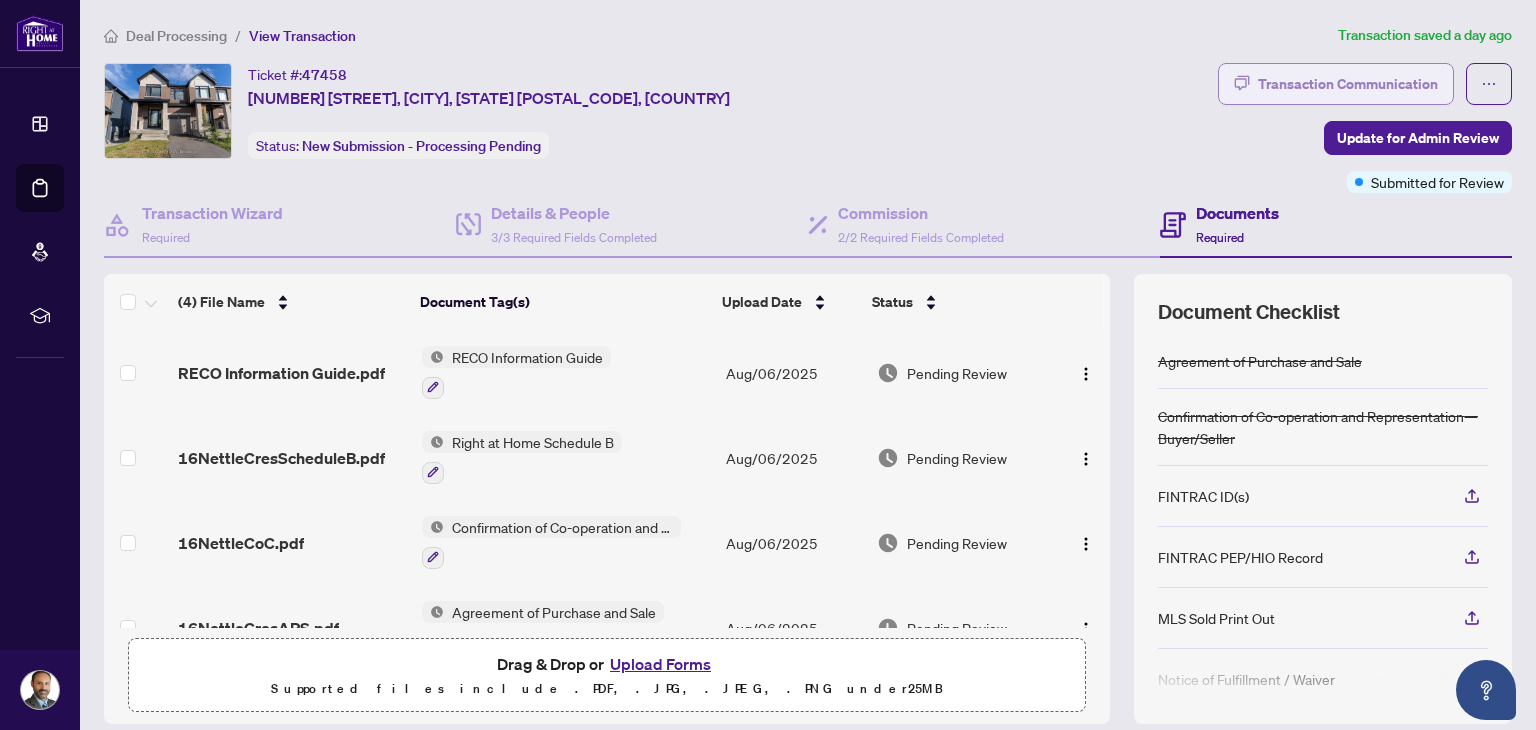 click on "Transaction Communication" at bounding box center (1348, 84) 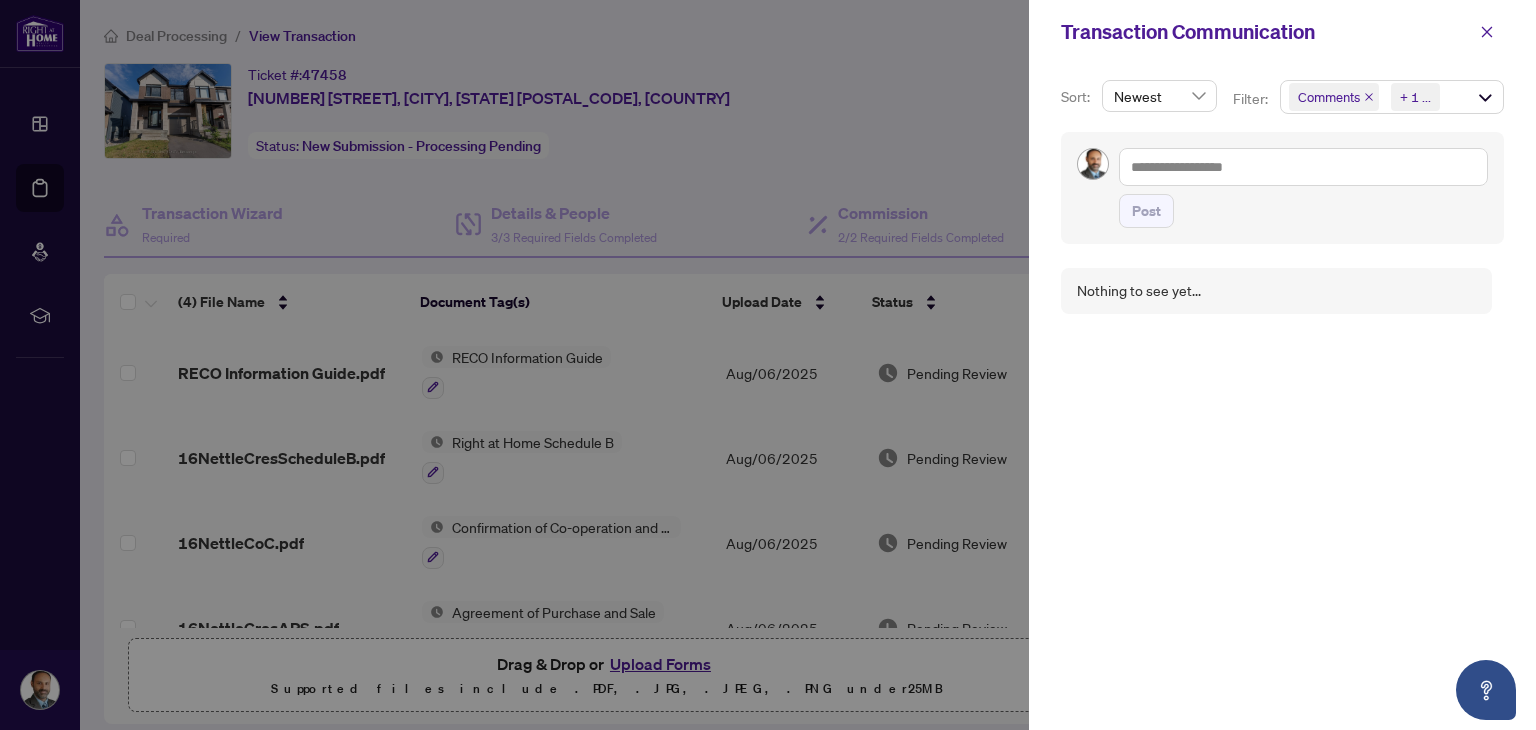 click at bounding box center [768, 365] 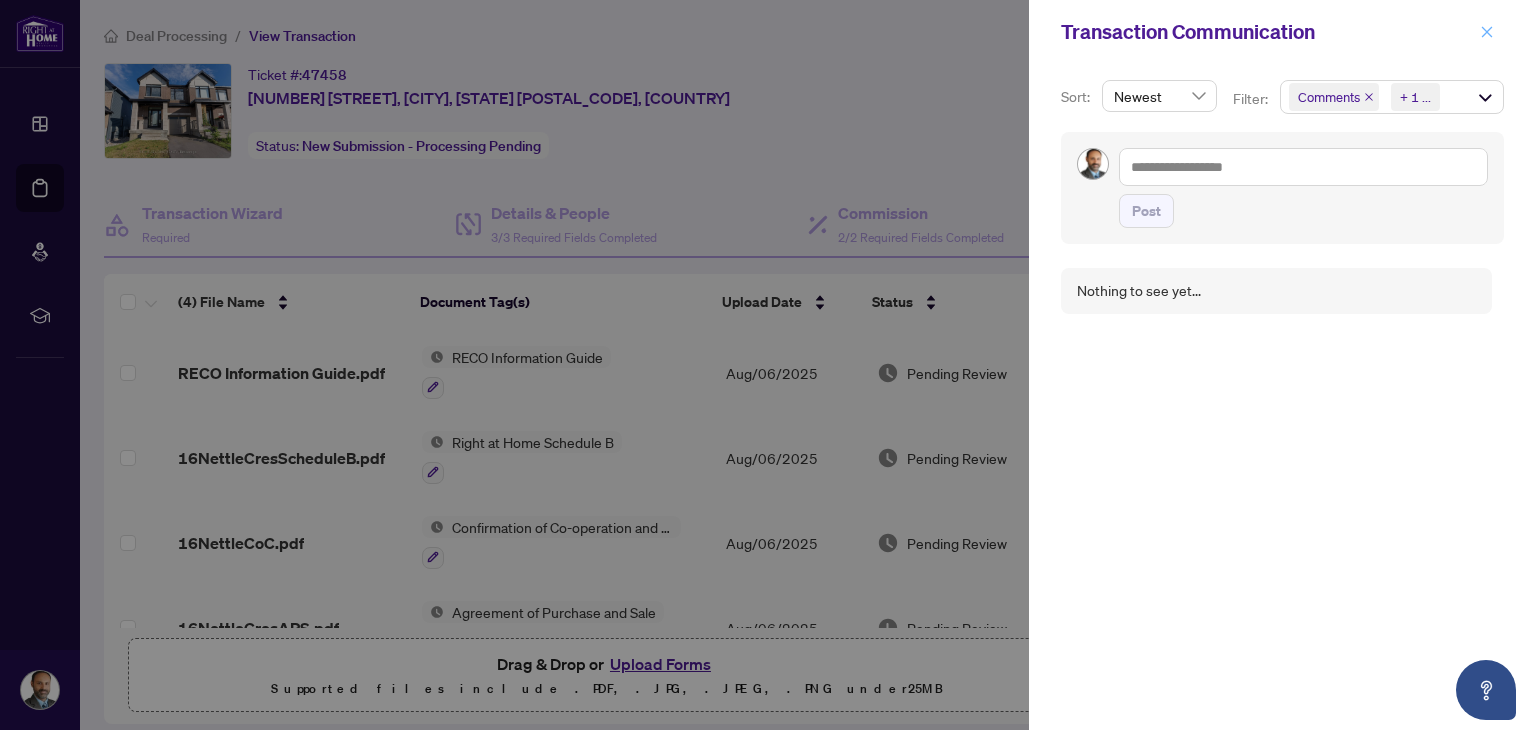 click 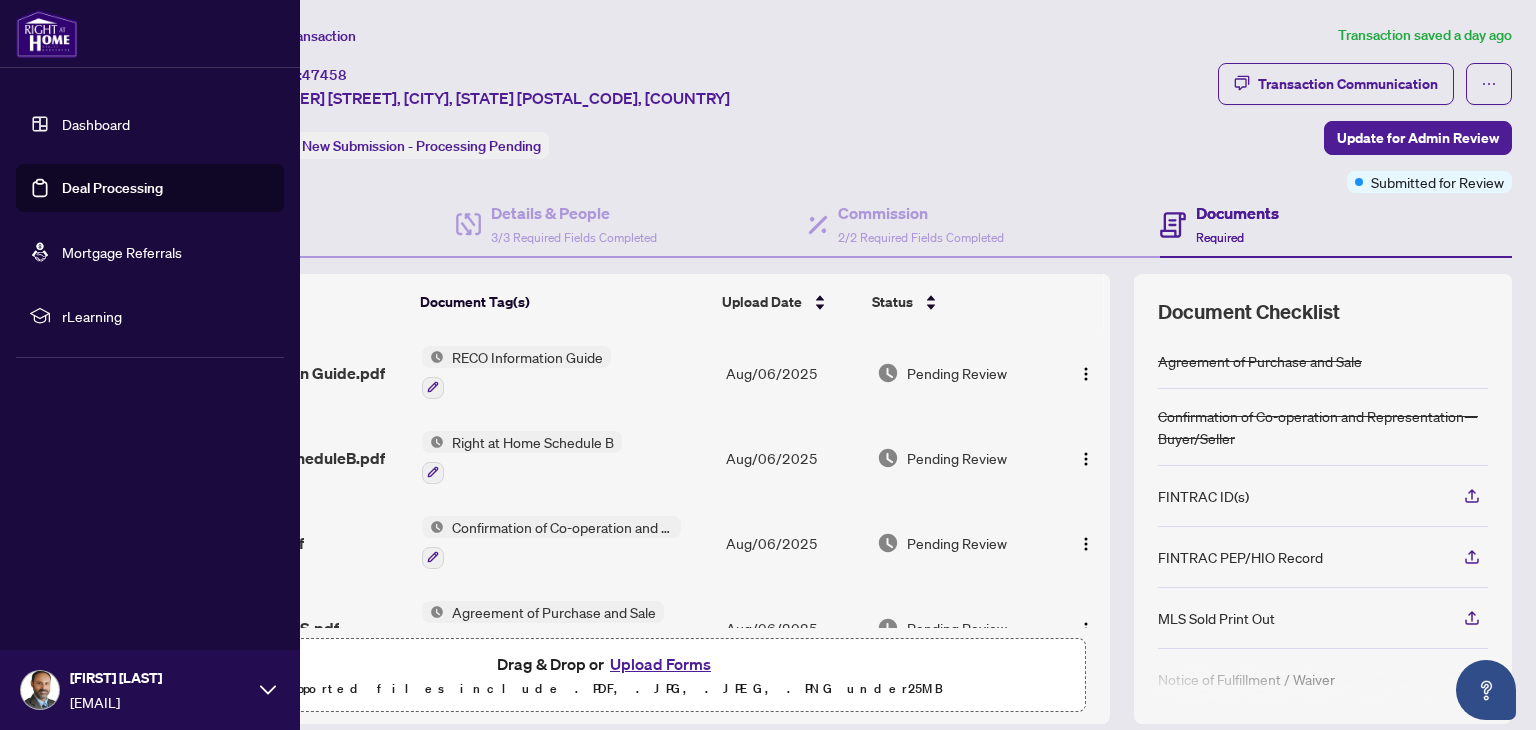 click on "Deal Processing" at bounding box center (112, 188) 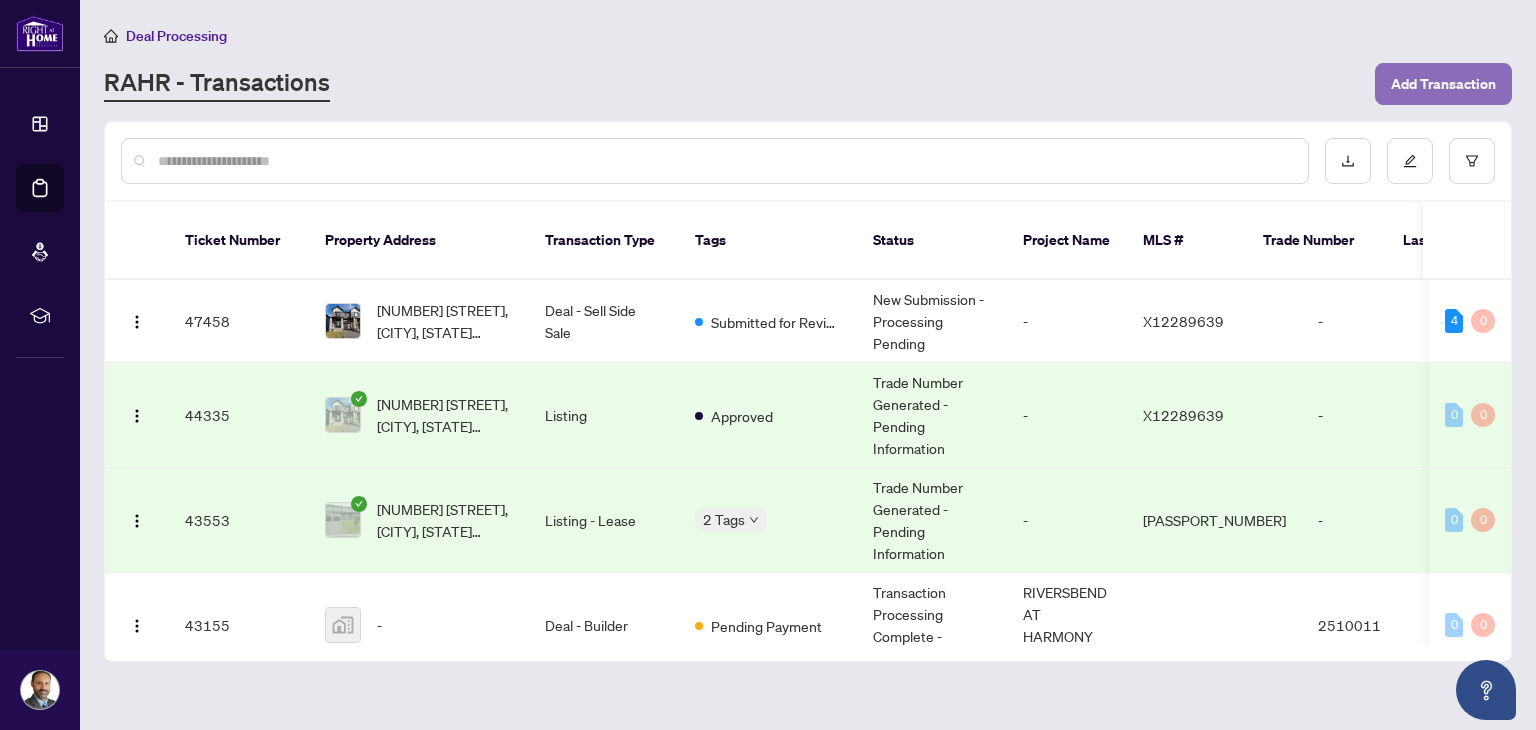 click on "Add Transaction" at bounding box center (1443, 84) 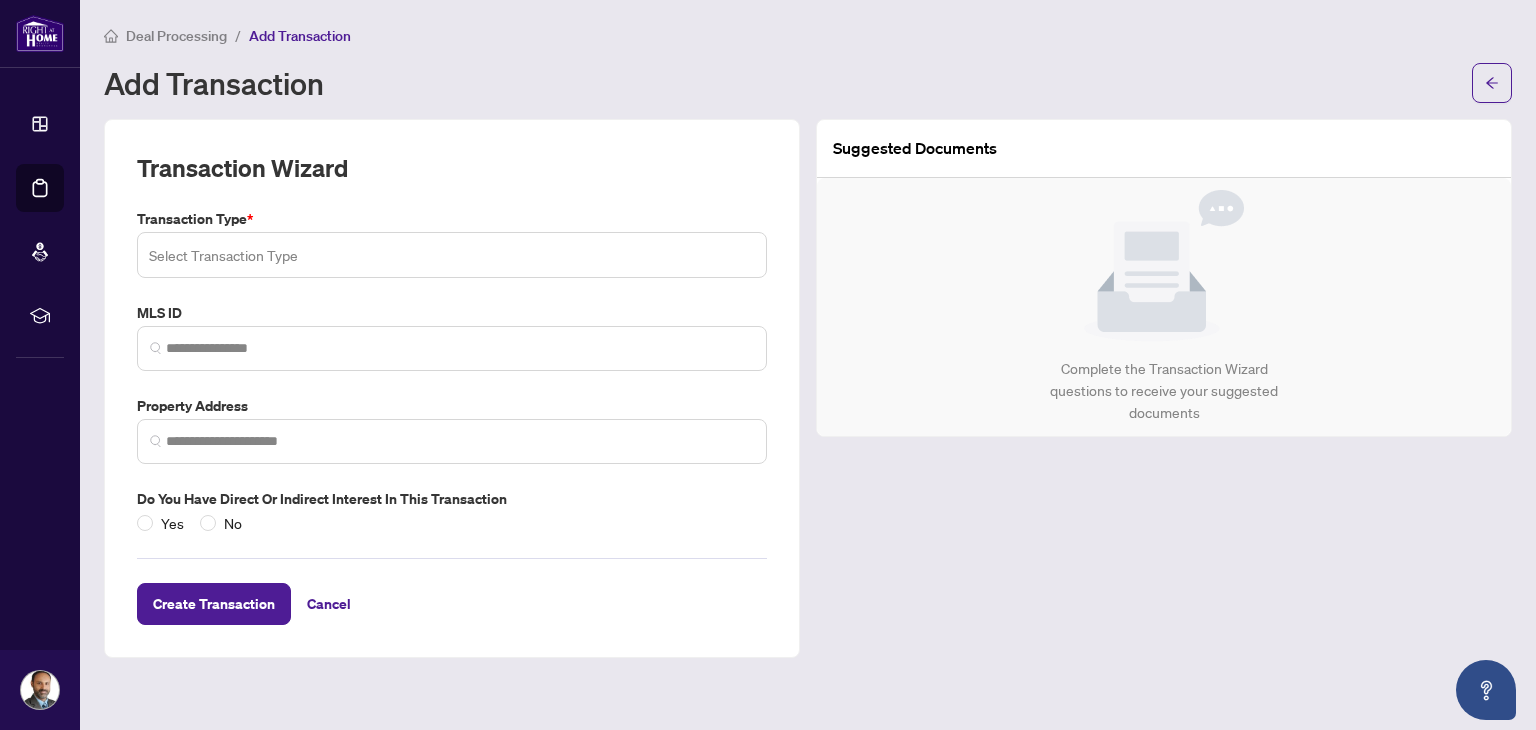 click at bounding box center [452, 255] 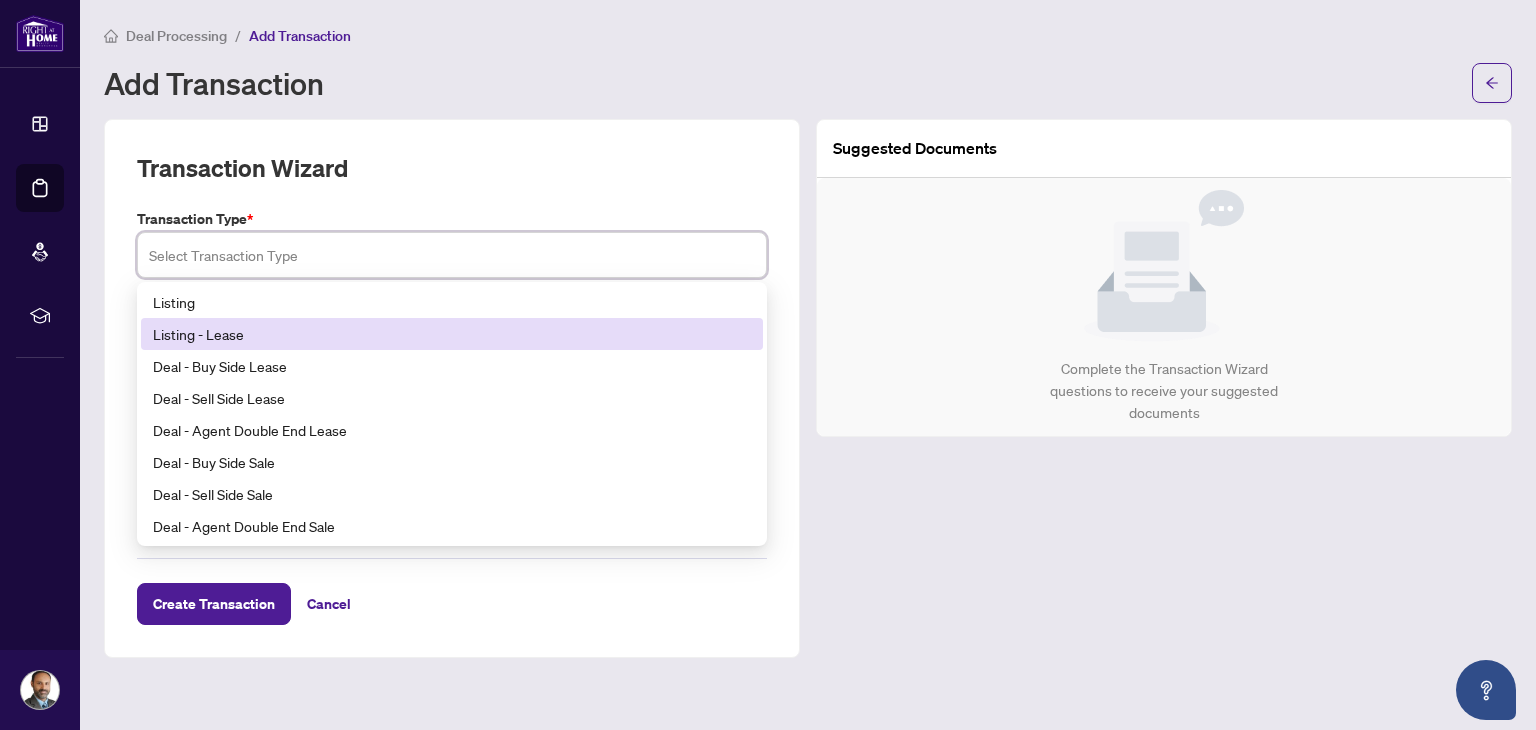 click on "Listing - Lease" at bounding box center [452, 334] 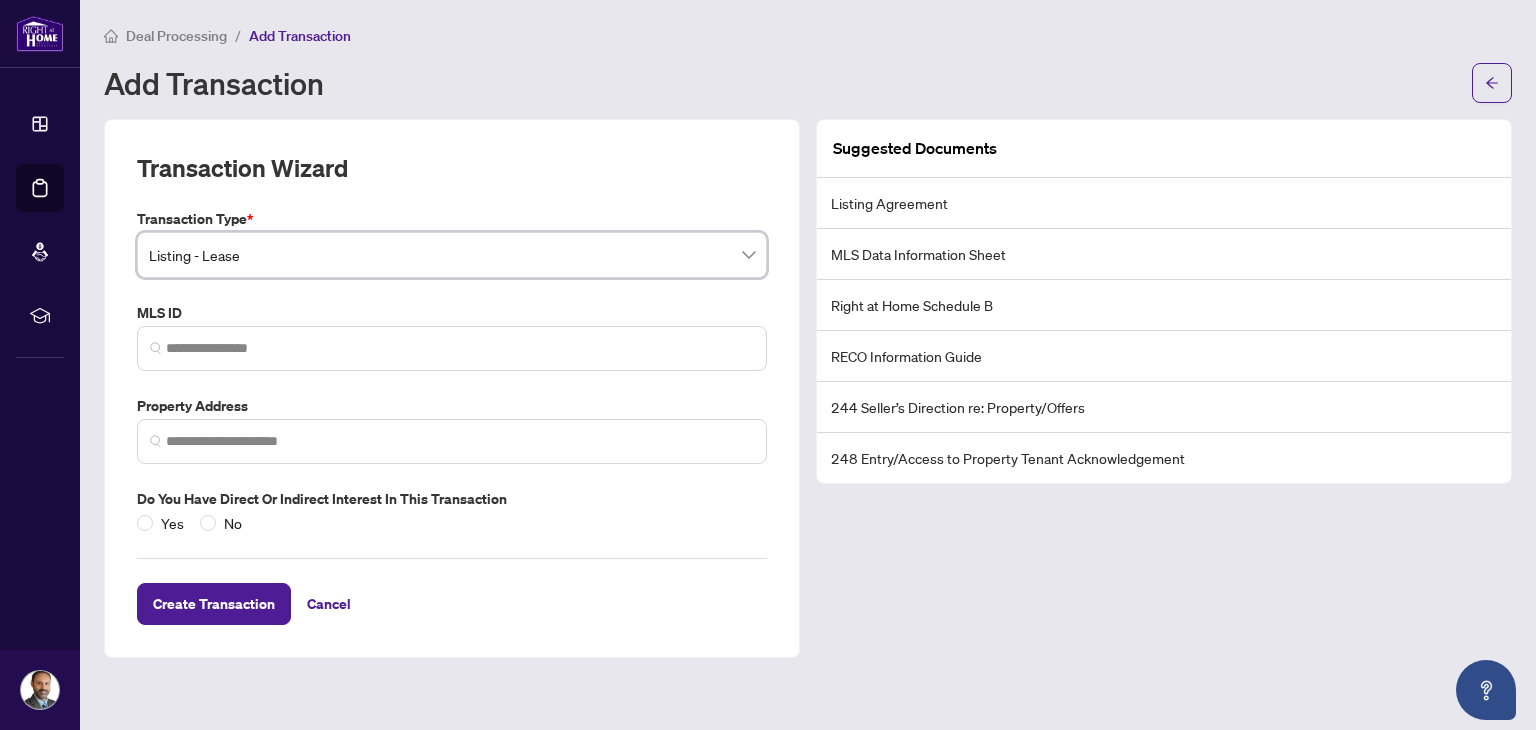 click at bounding box center (452, 348) 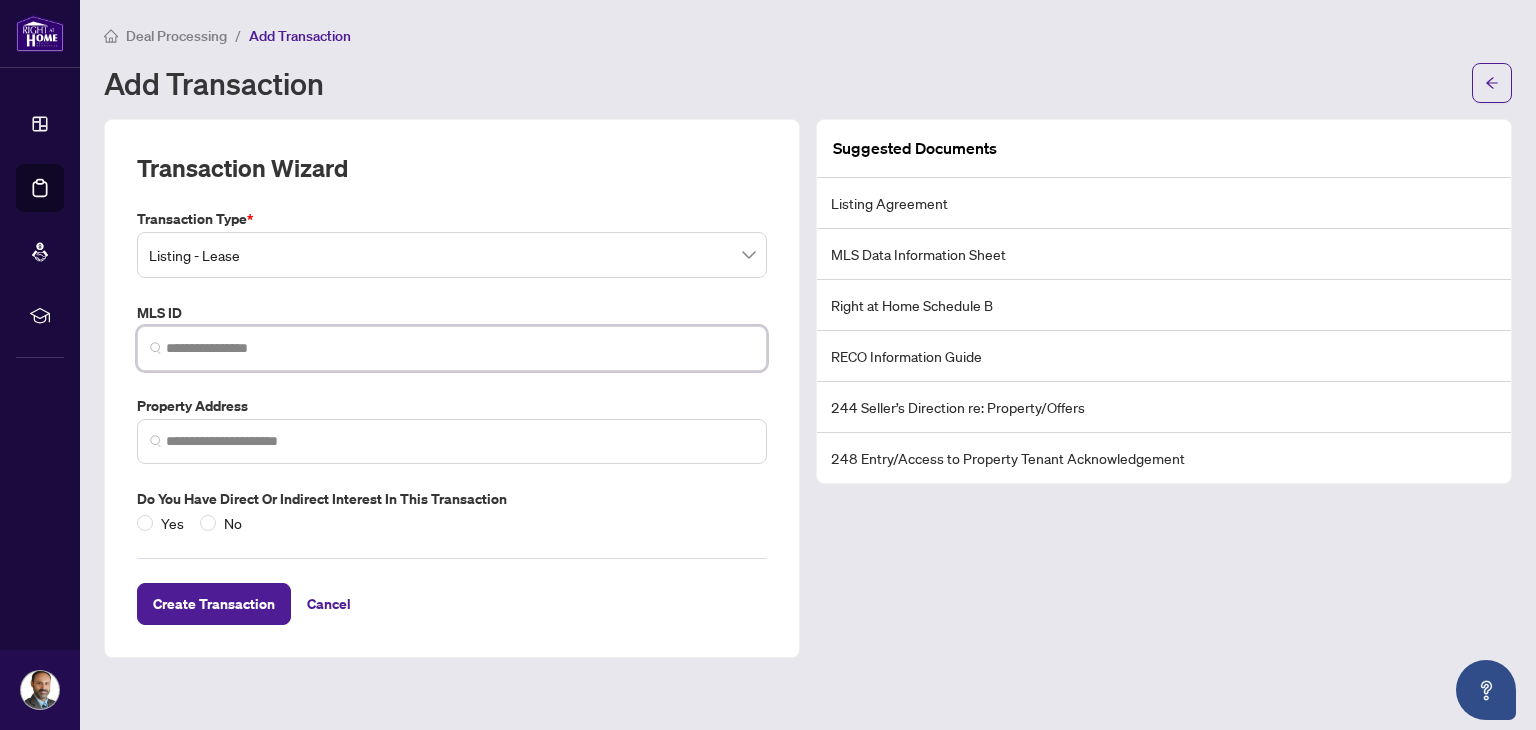 paste on "*********" 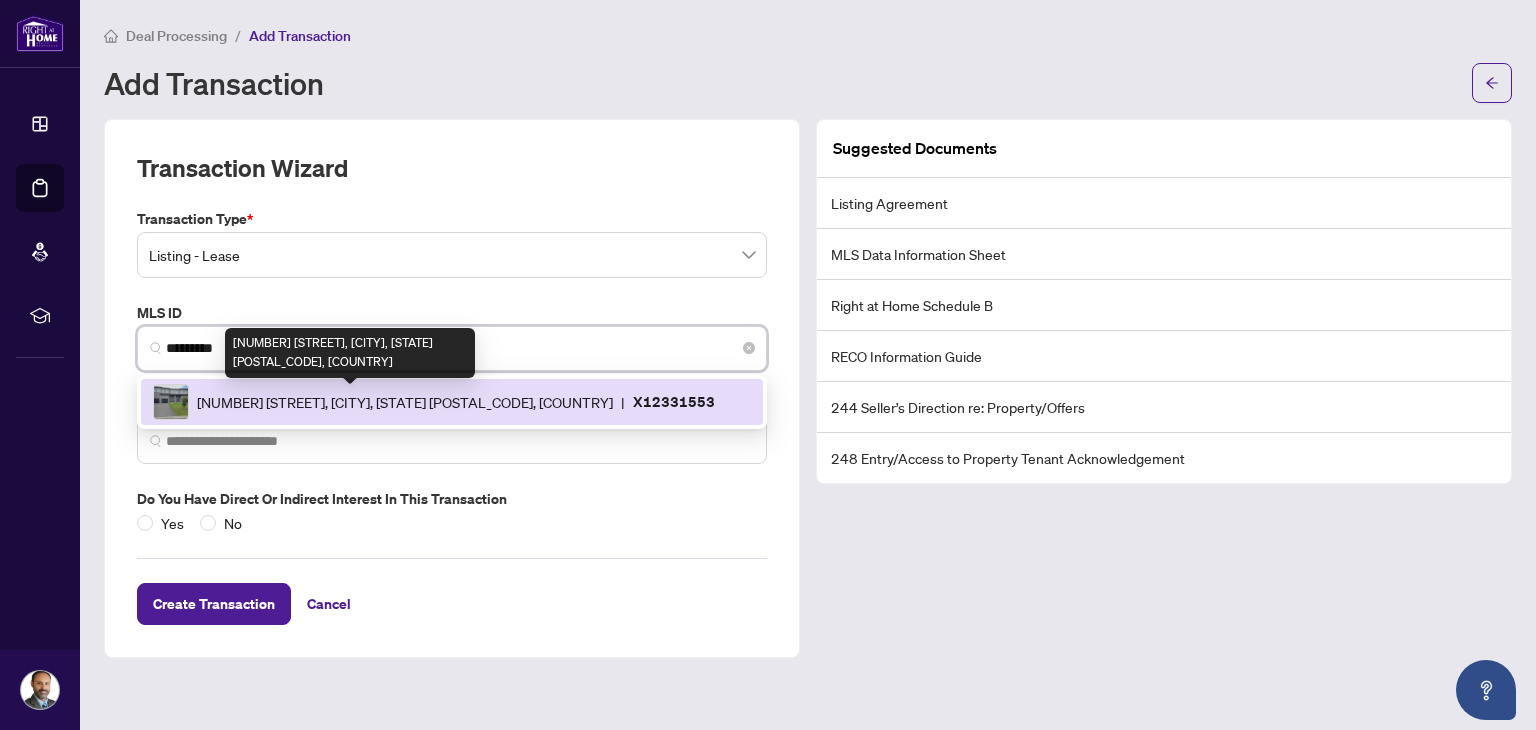 click on "[NUMBER] [STREET], [CITY], [STATE] [POSTAL_CODE], [COUNTRY]" at bounding box center (405, 402) 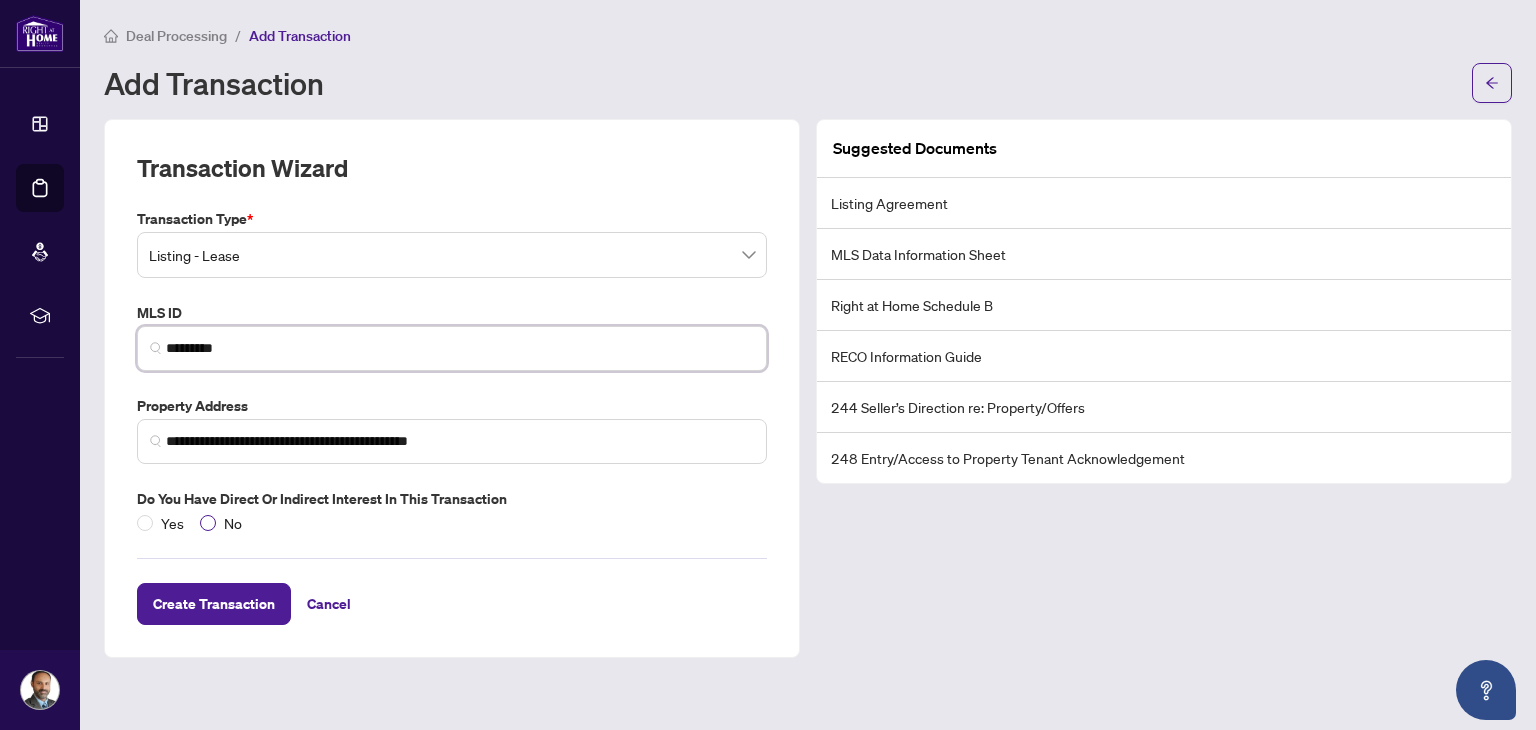 type on "*********" 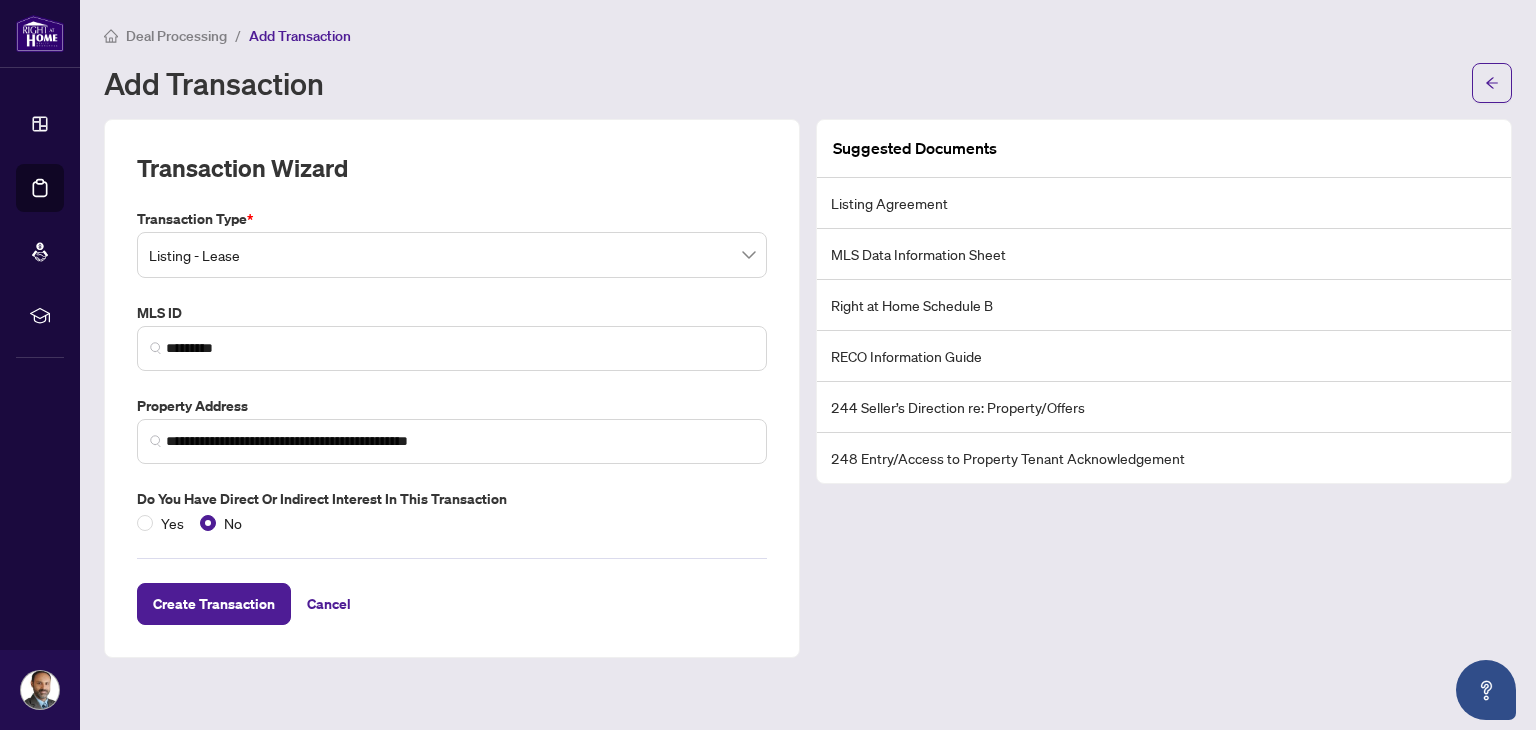 click on "Add Transaction" at bounding box center (782, 83) 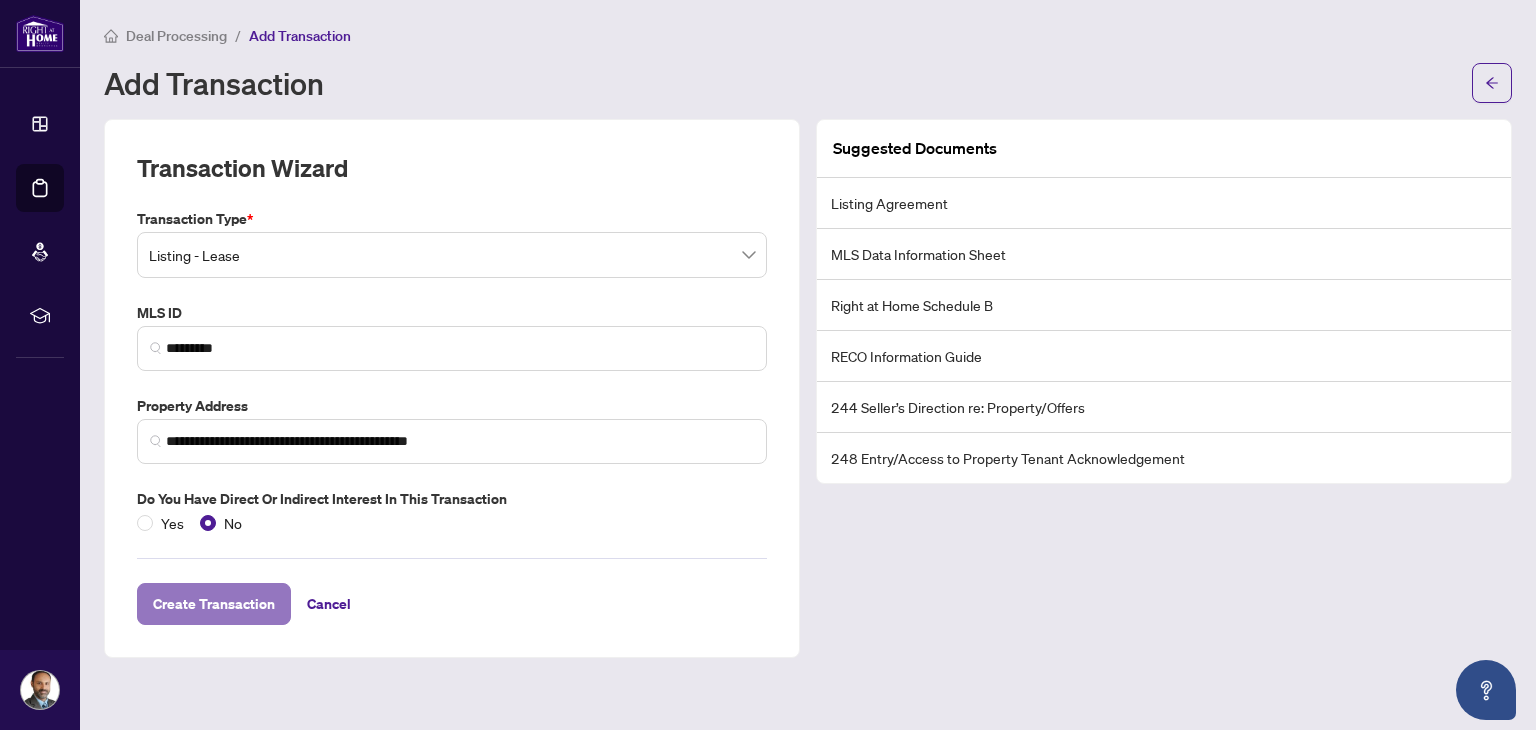 click on "Create Transaction" at bounding box center (214, 604) 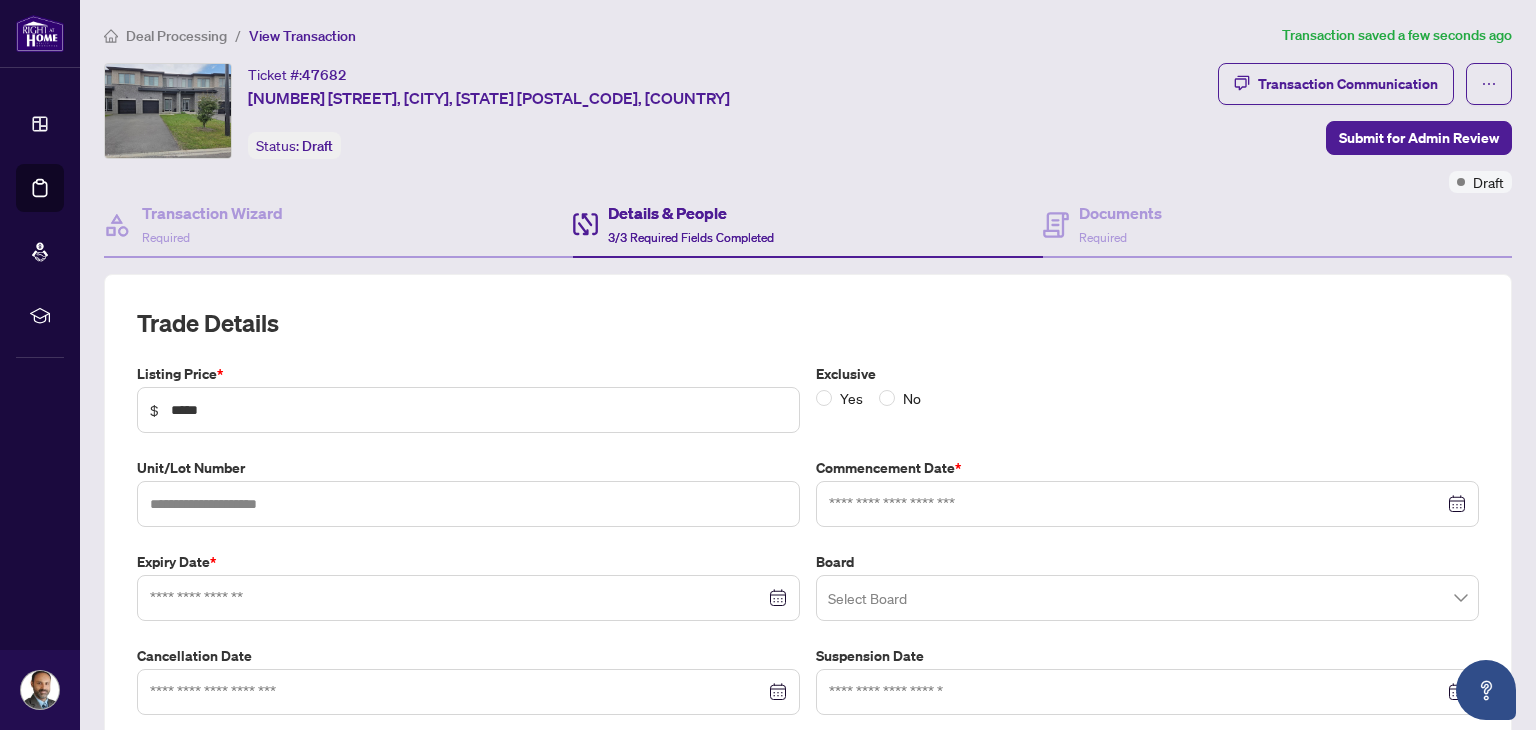 type on "**********" 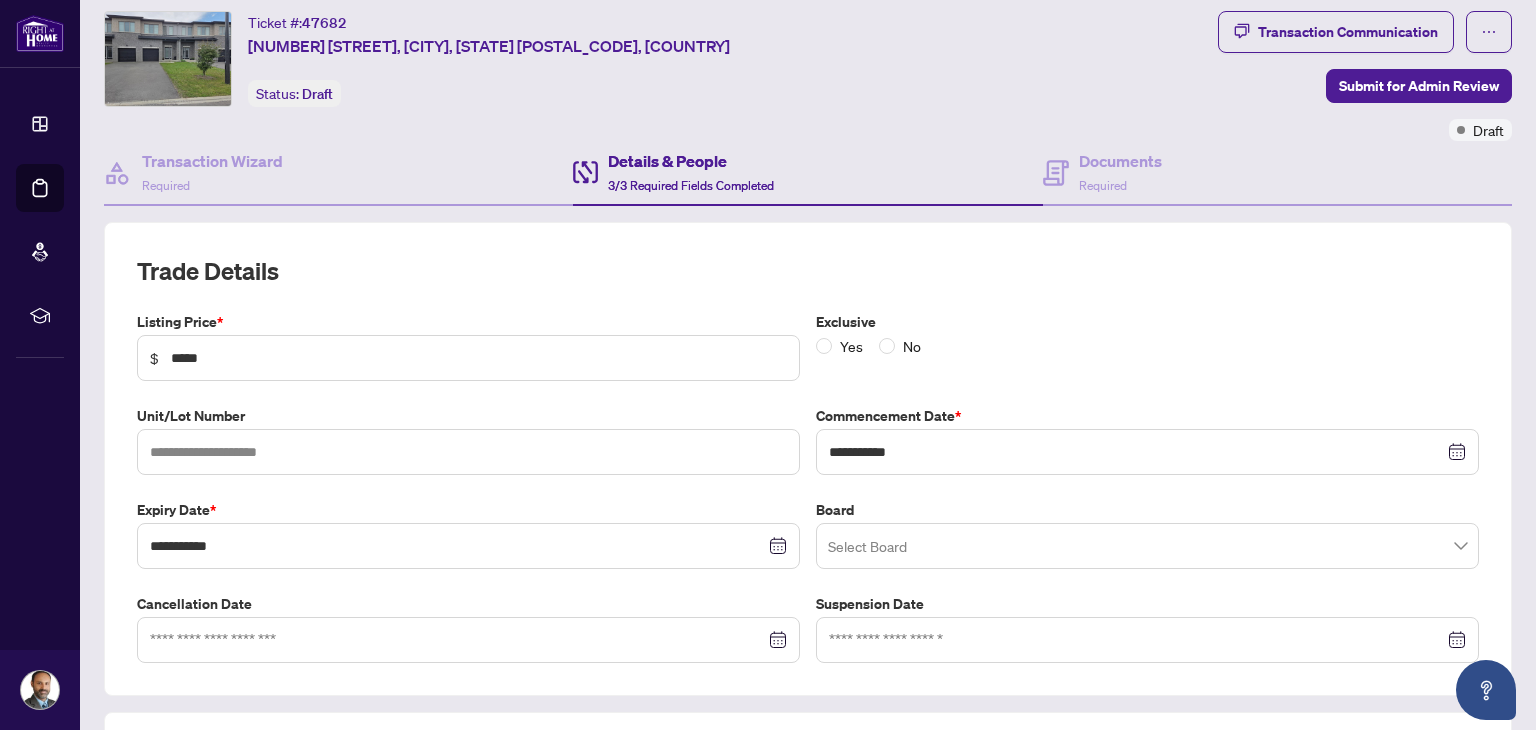 scroll, scrollTop: 52, scrollLeft: 0, axis: vertical 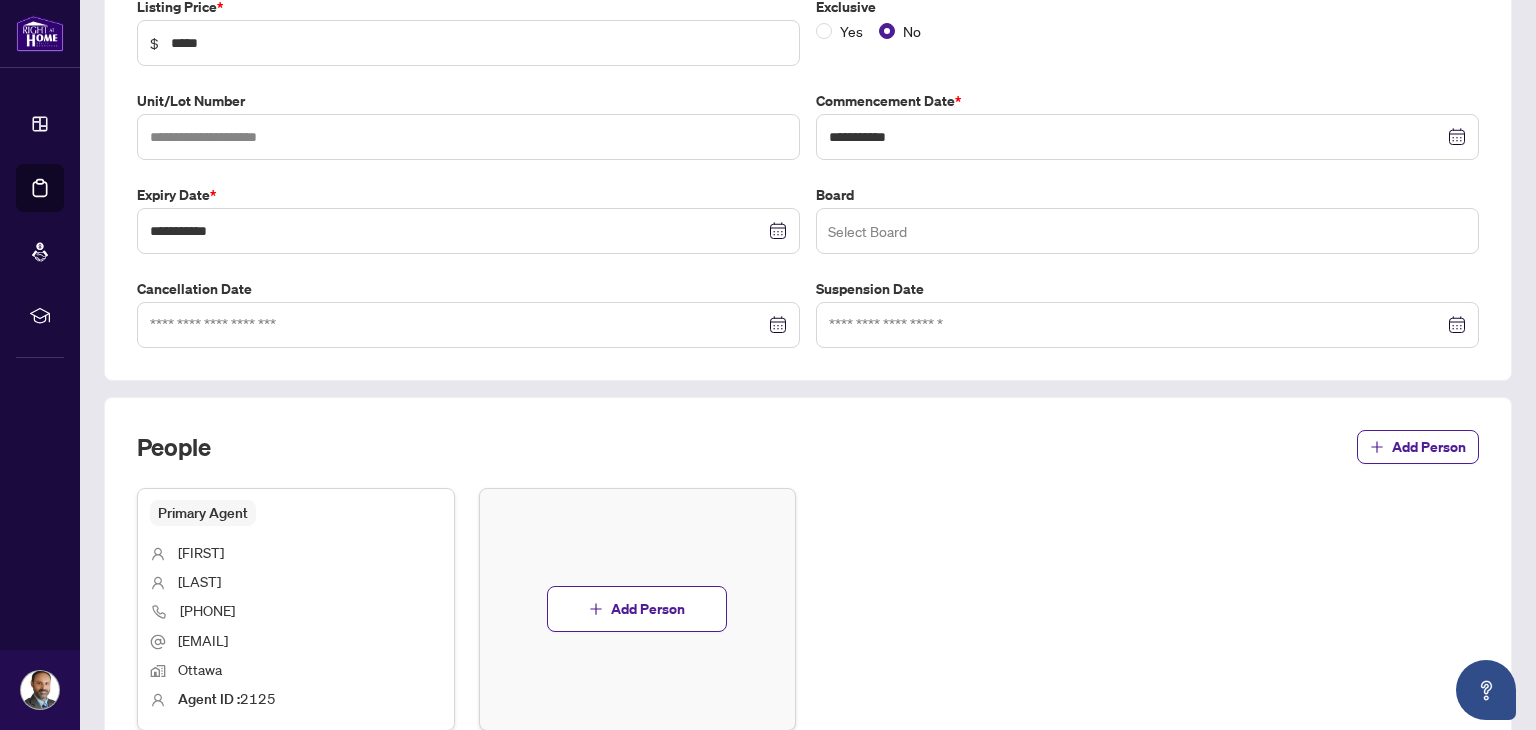 click at bounding box center [1147, 231] 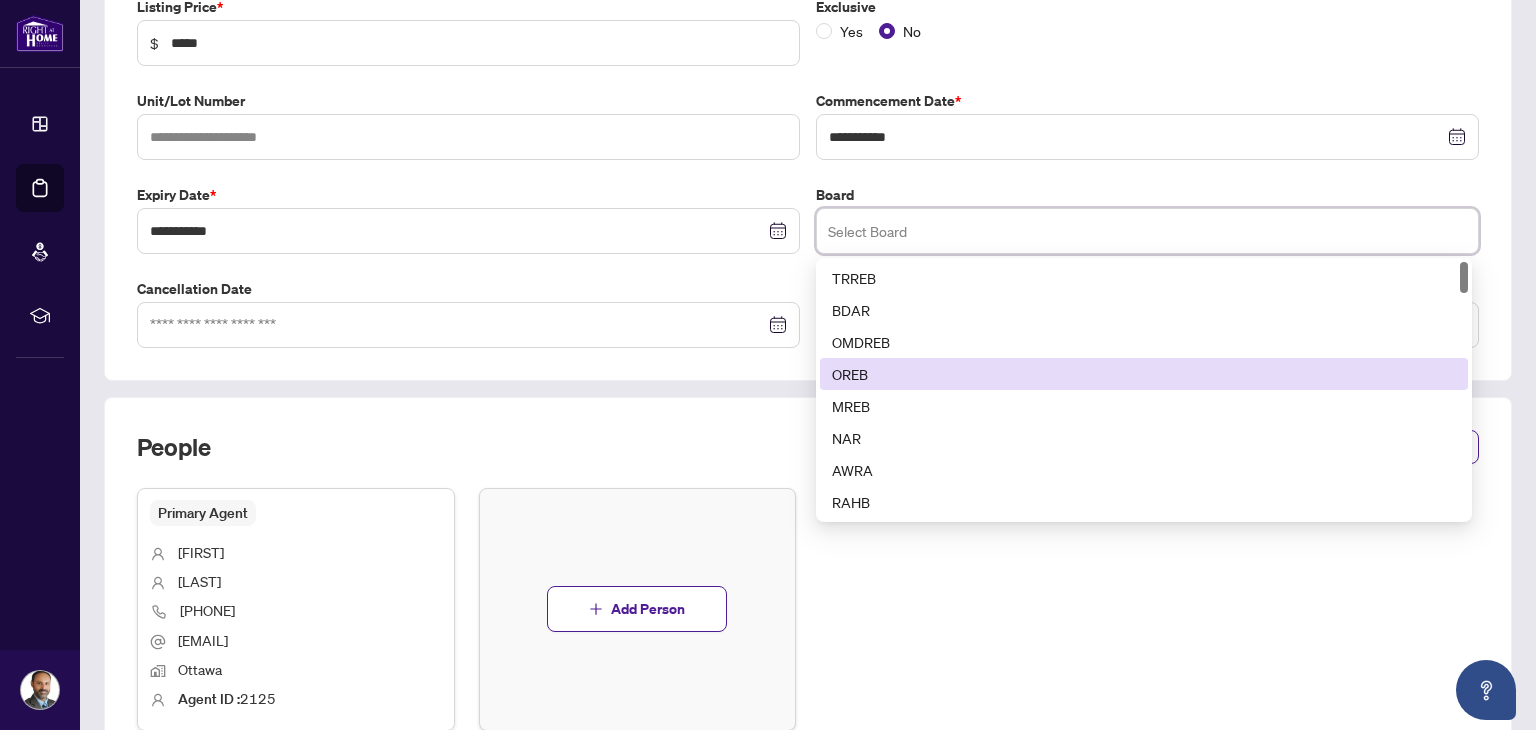 click on "OREB" at bounding box center (1144, 374) 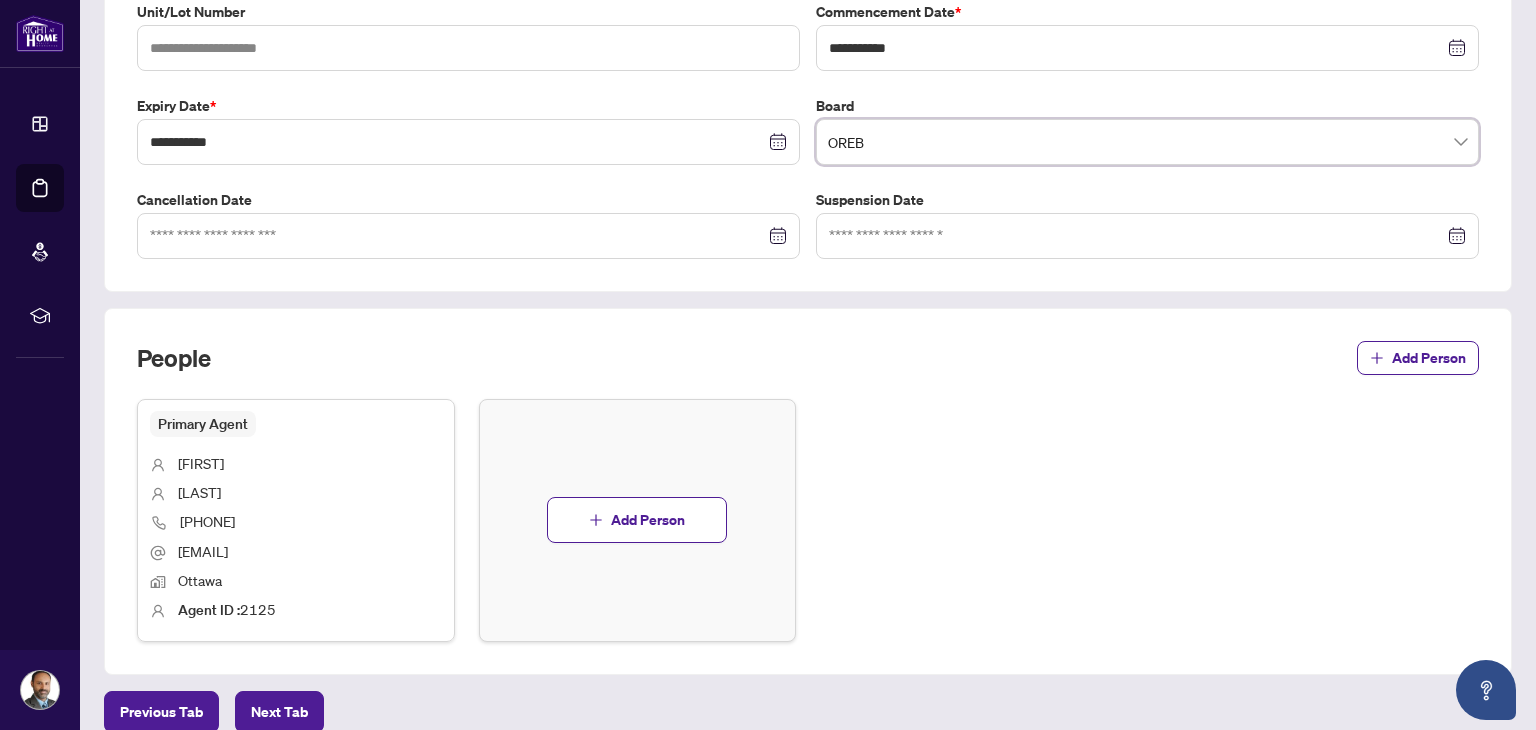 scroll, scrollTop: 546, scrollLeft: 0, axis: vertical 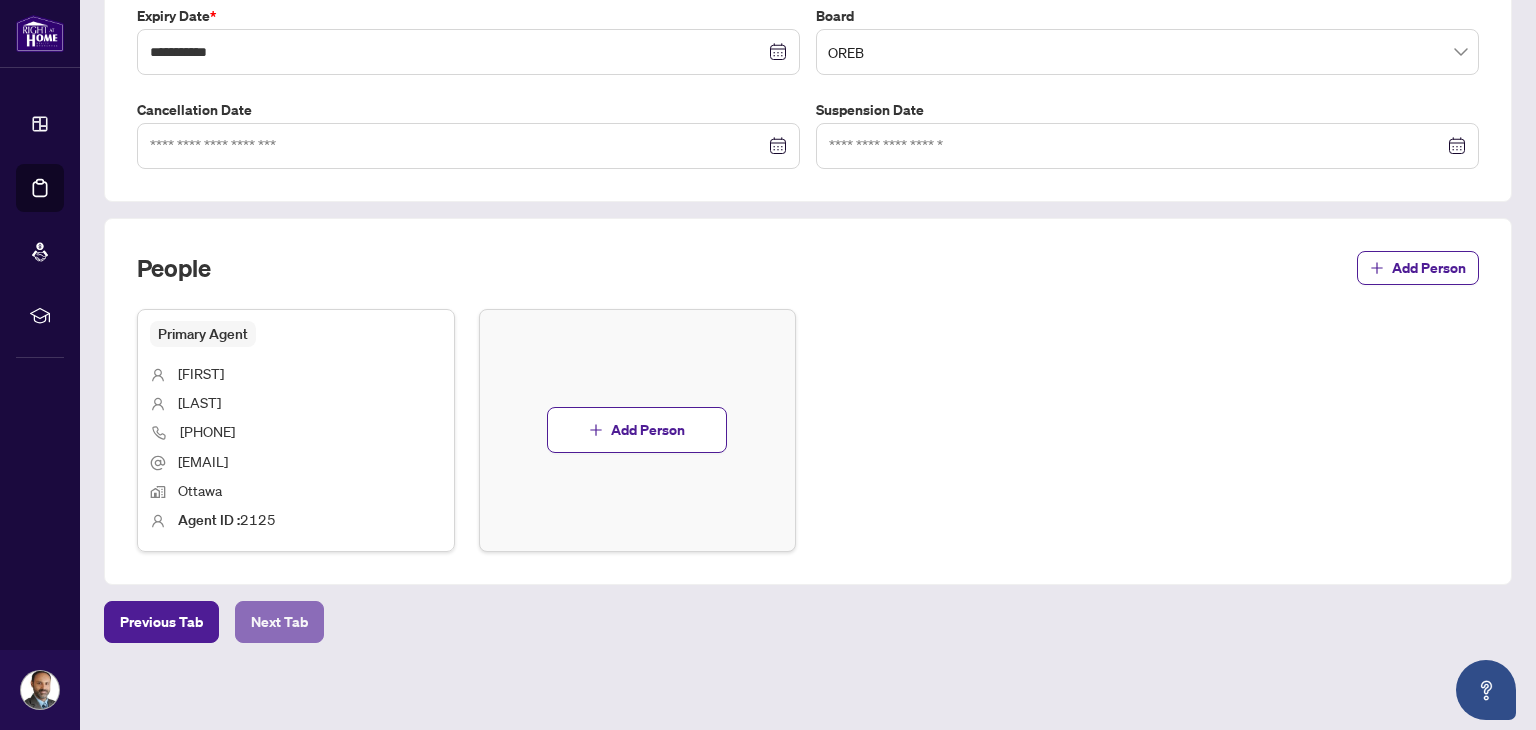 click on "Next Tab" at bounding box center [279, 622] 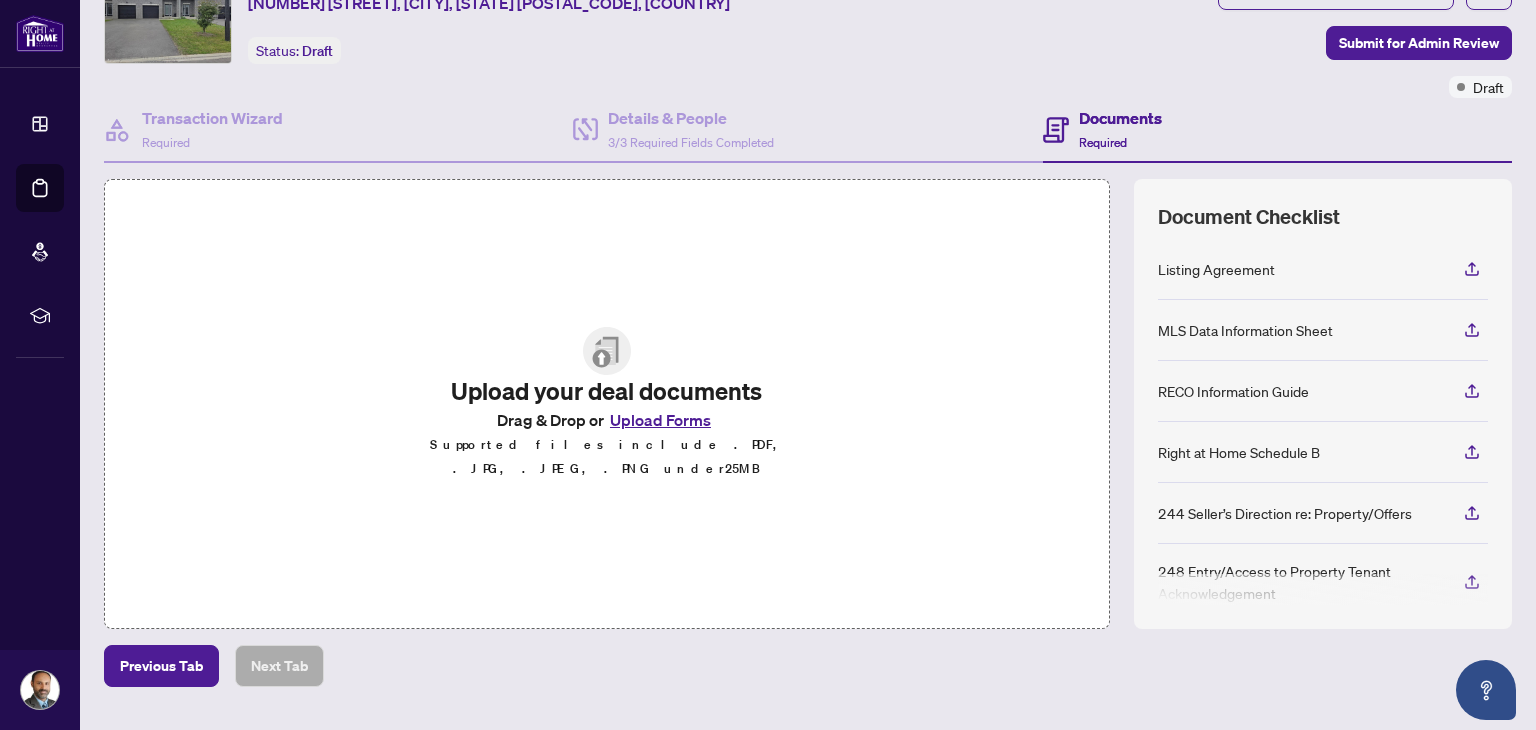 scroll, scrollTop: 73, scrollLeft: 0, axis: vertical 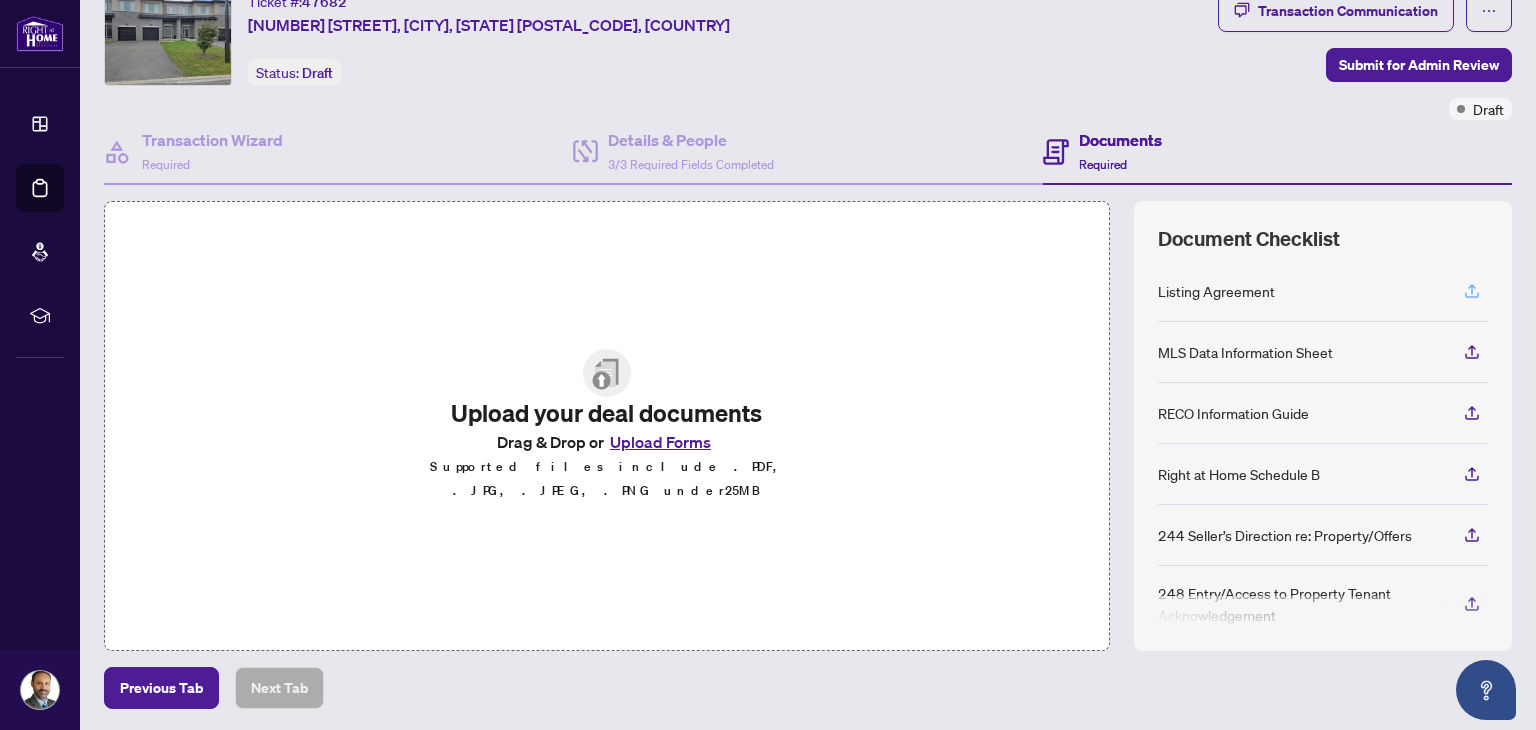 click 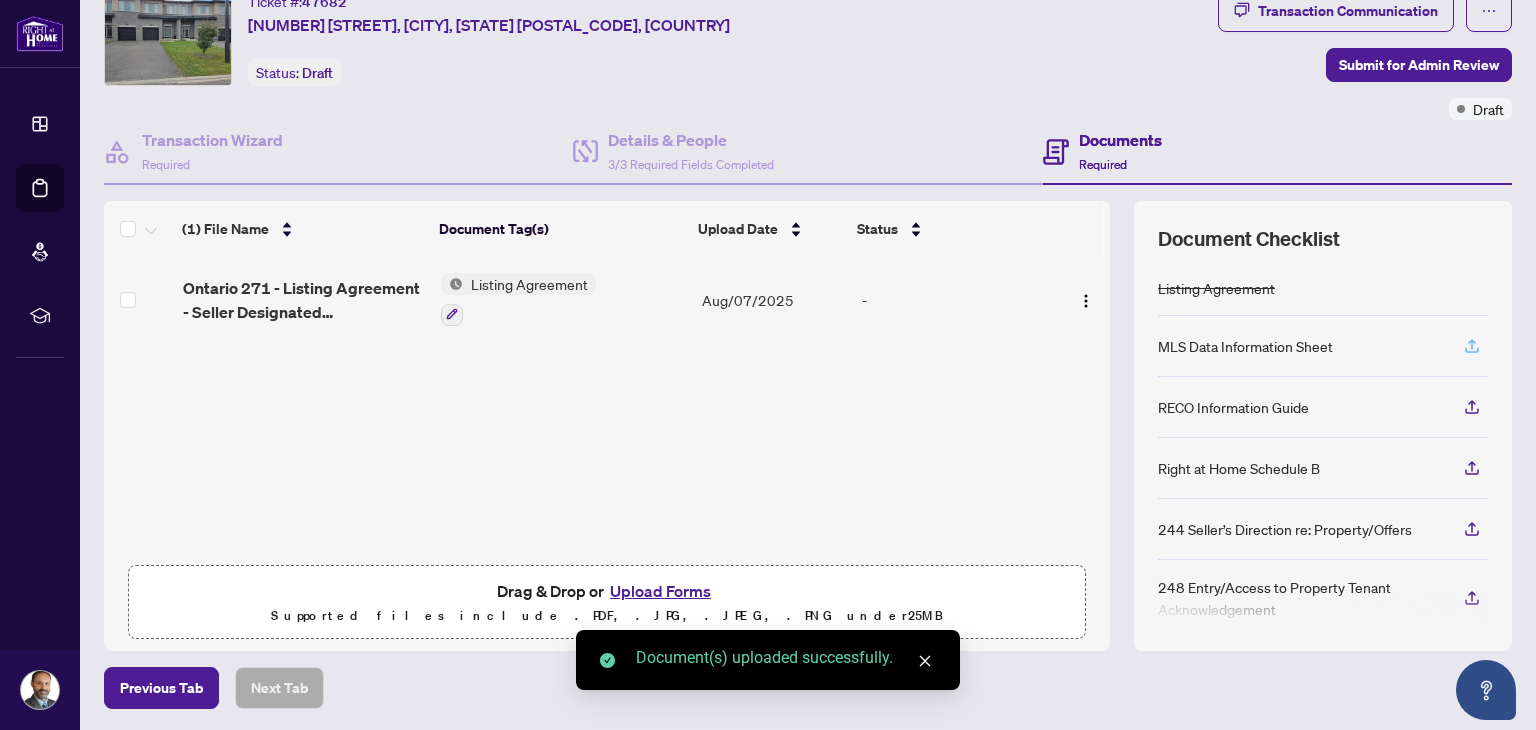 click 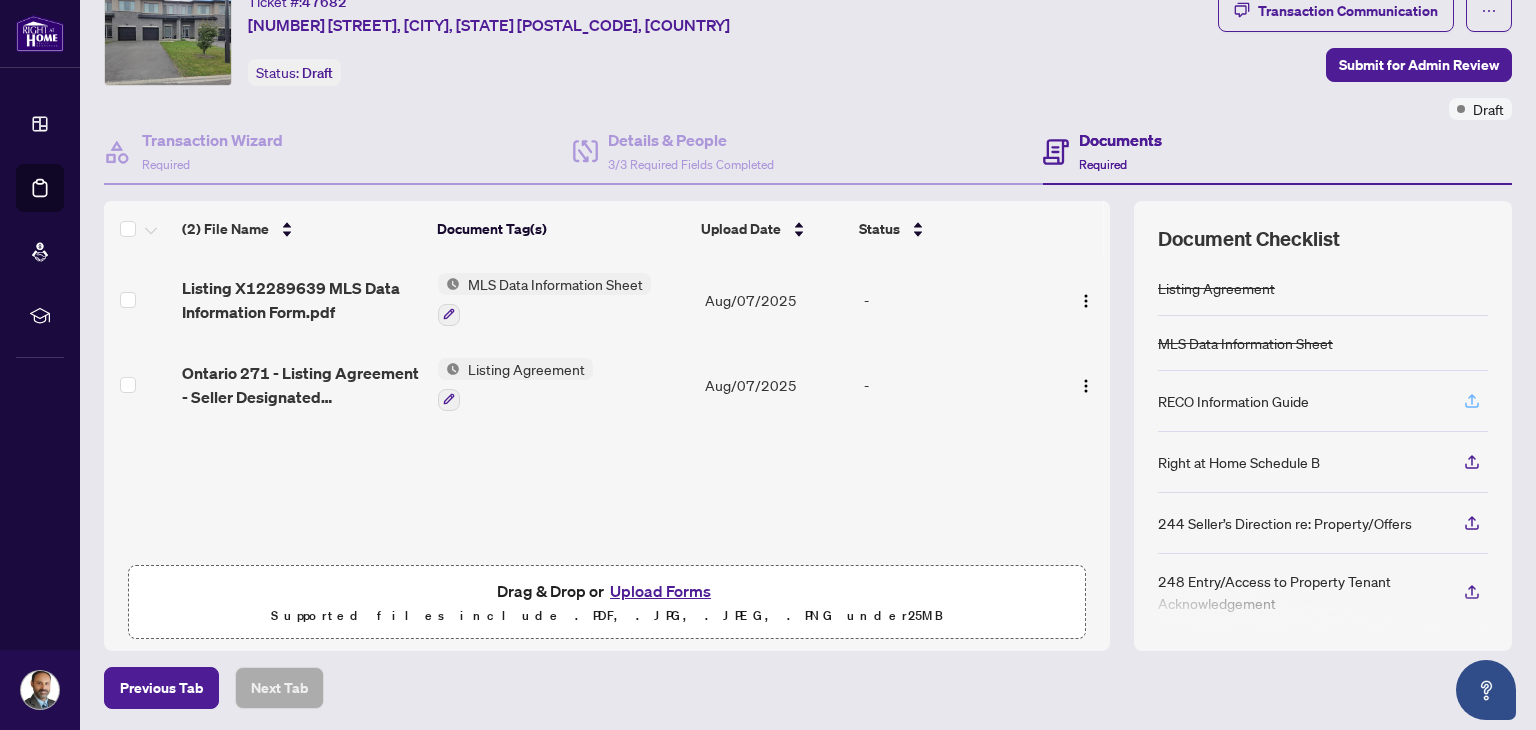 click 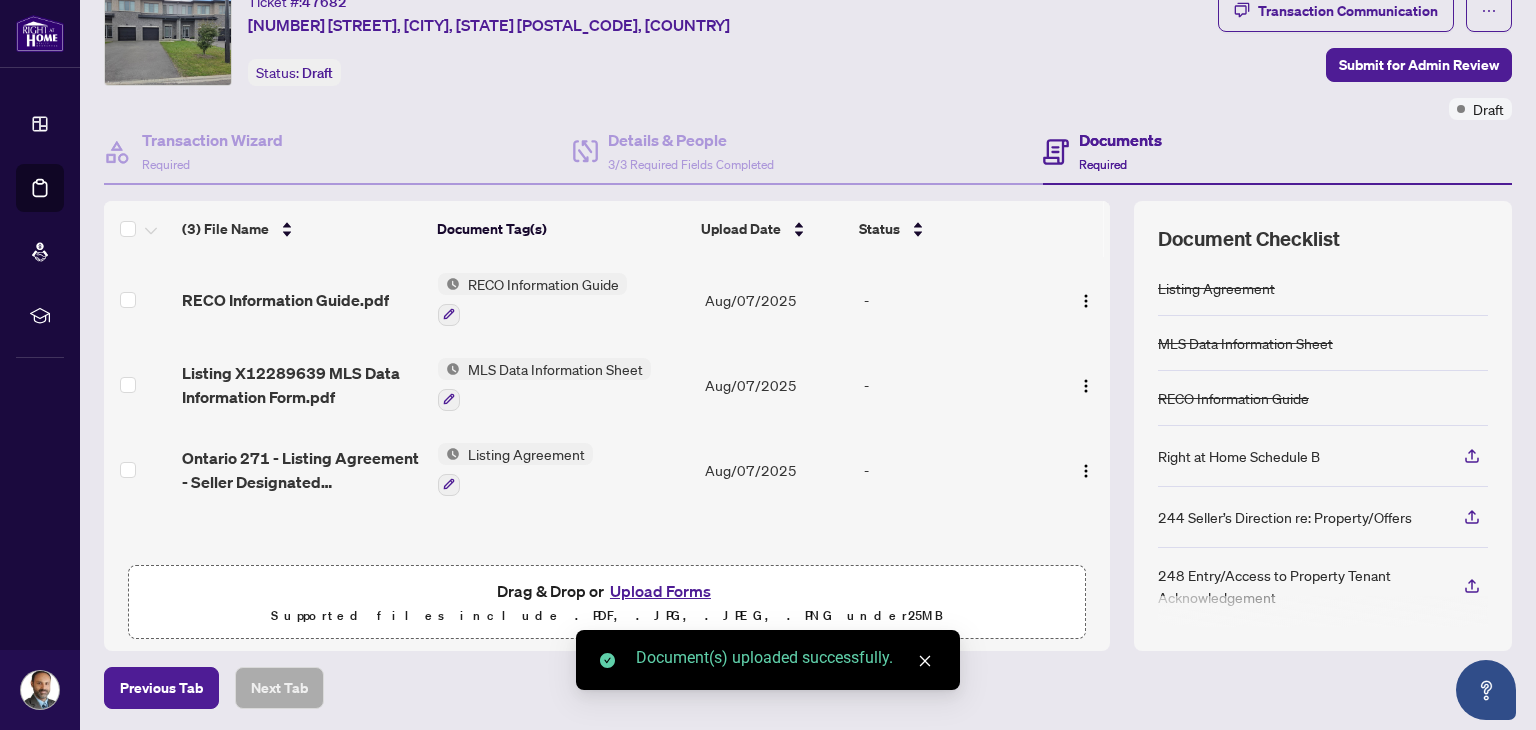 scroll, scrollTop: 0, scrollLeft: 0, axis: both 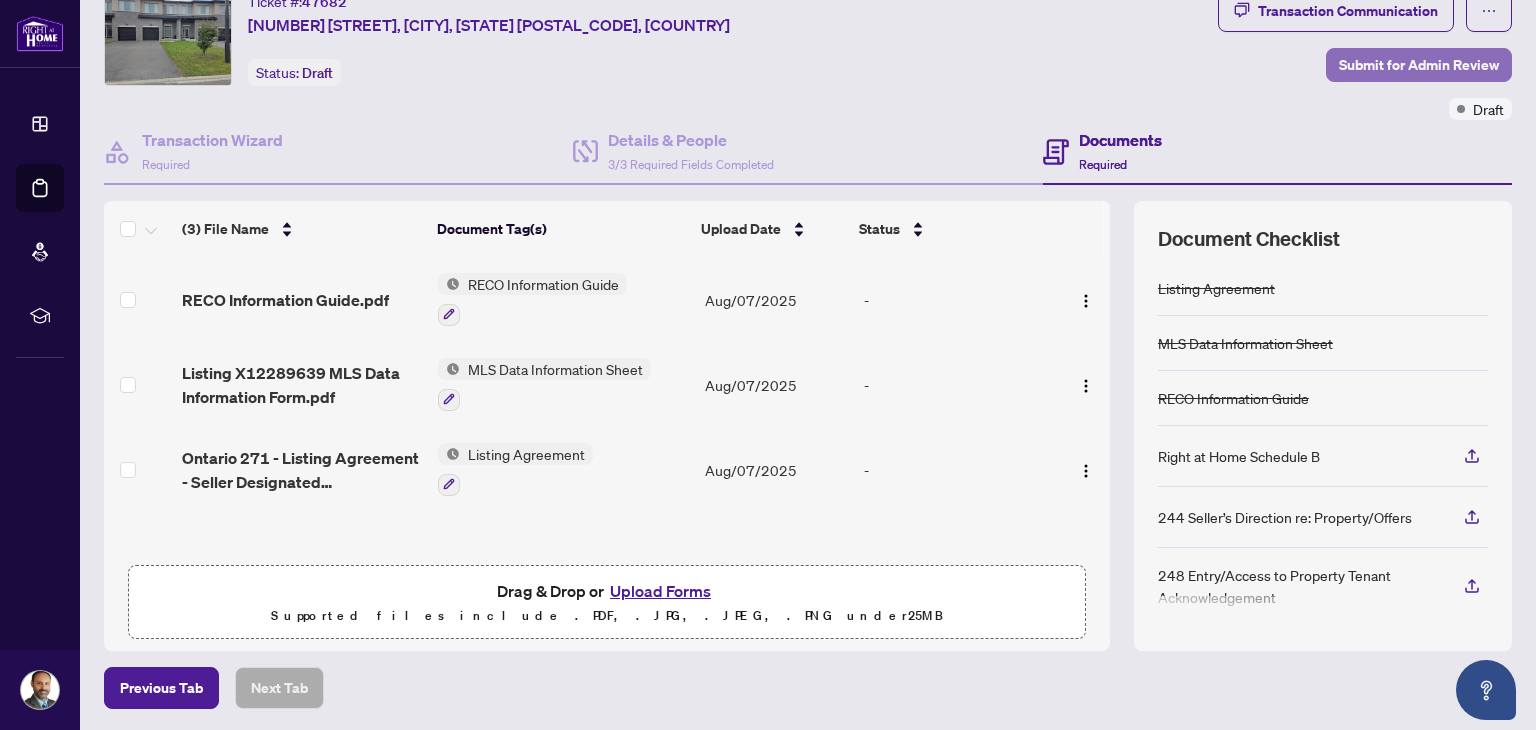 click on "Submit for Admin Review" at bounding box center (1419, 65) 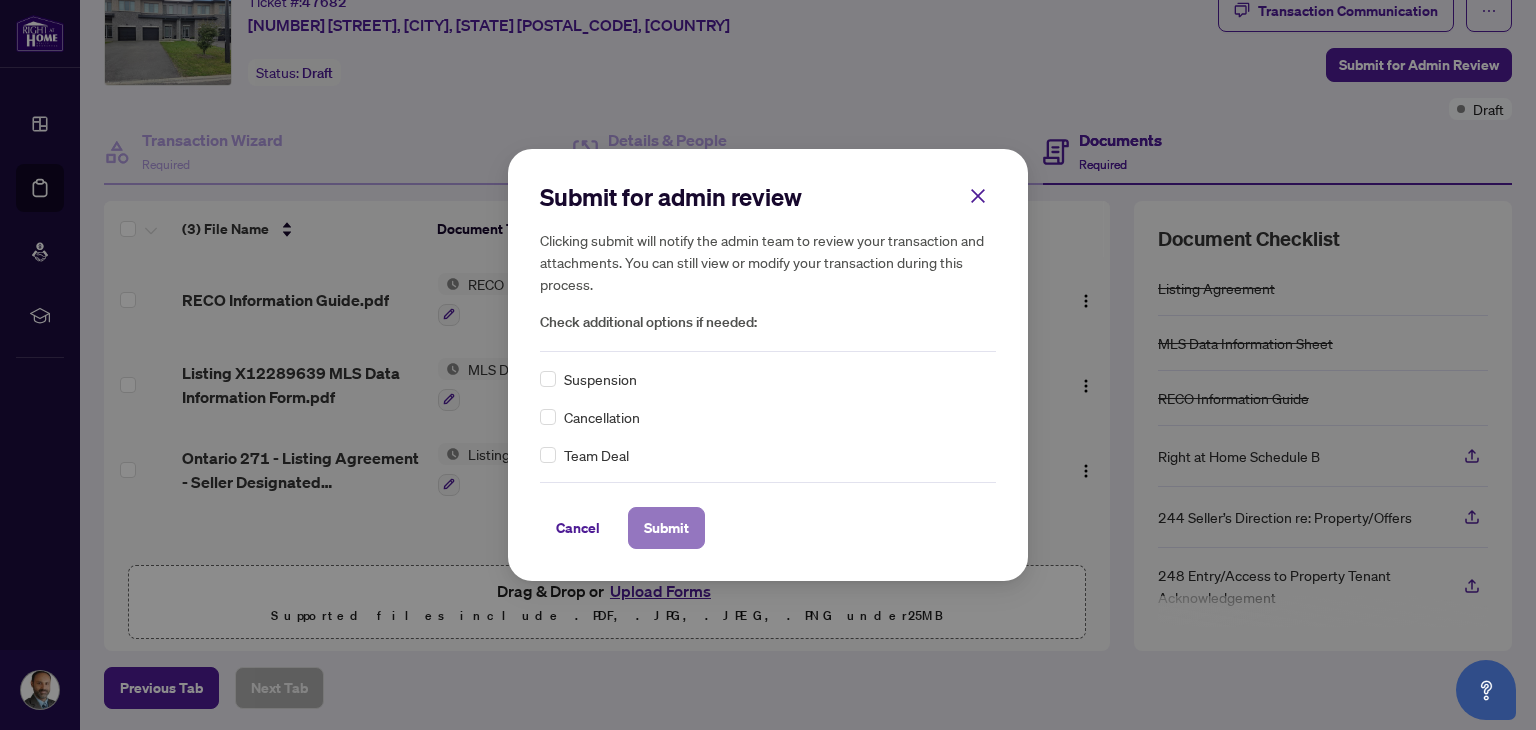 click on "Submit" at bounding box center [666, 528] 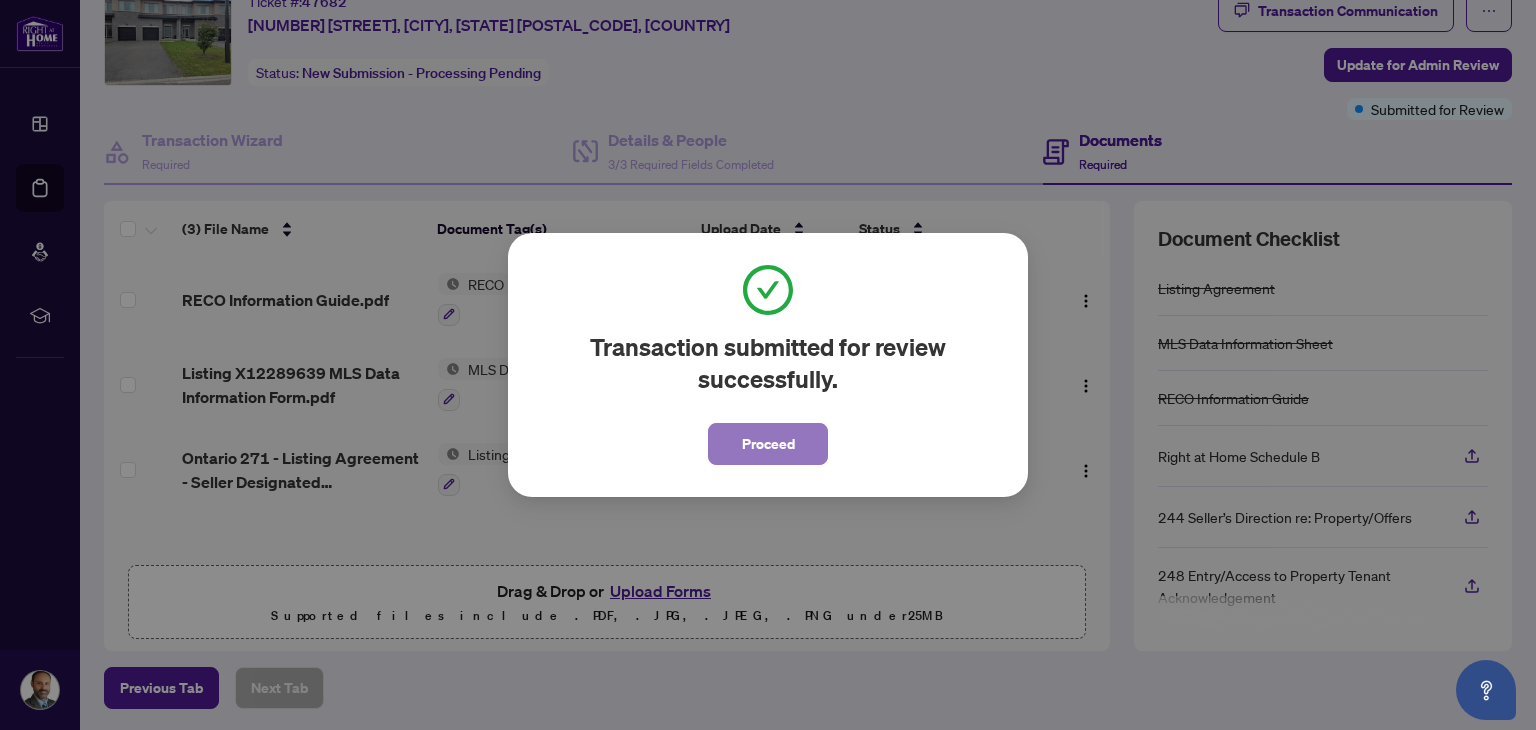 click on "Proceed" at bounding box center [768, 444] 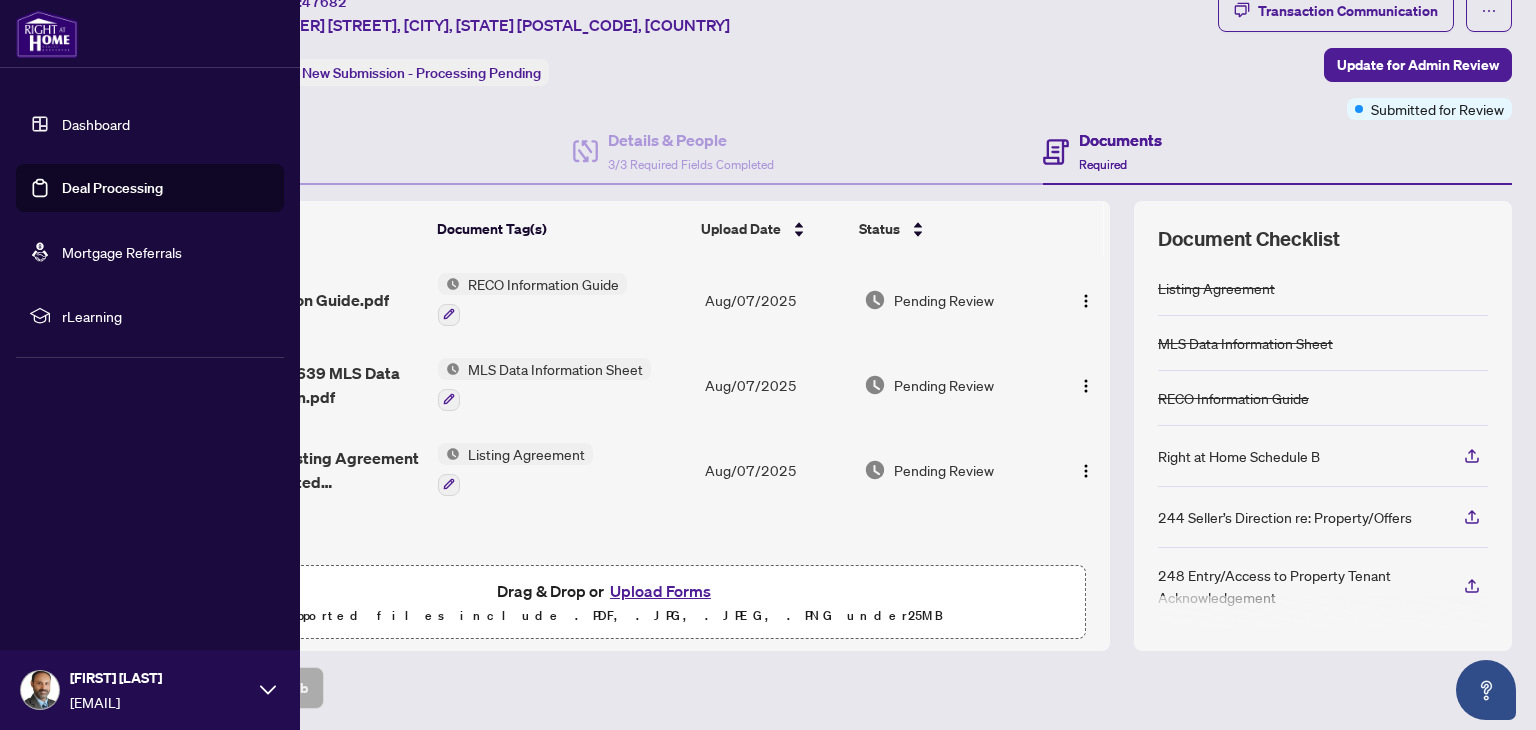 click on "Deal Processing" at bounding box center [112, 188] 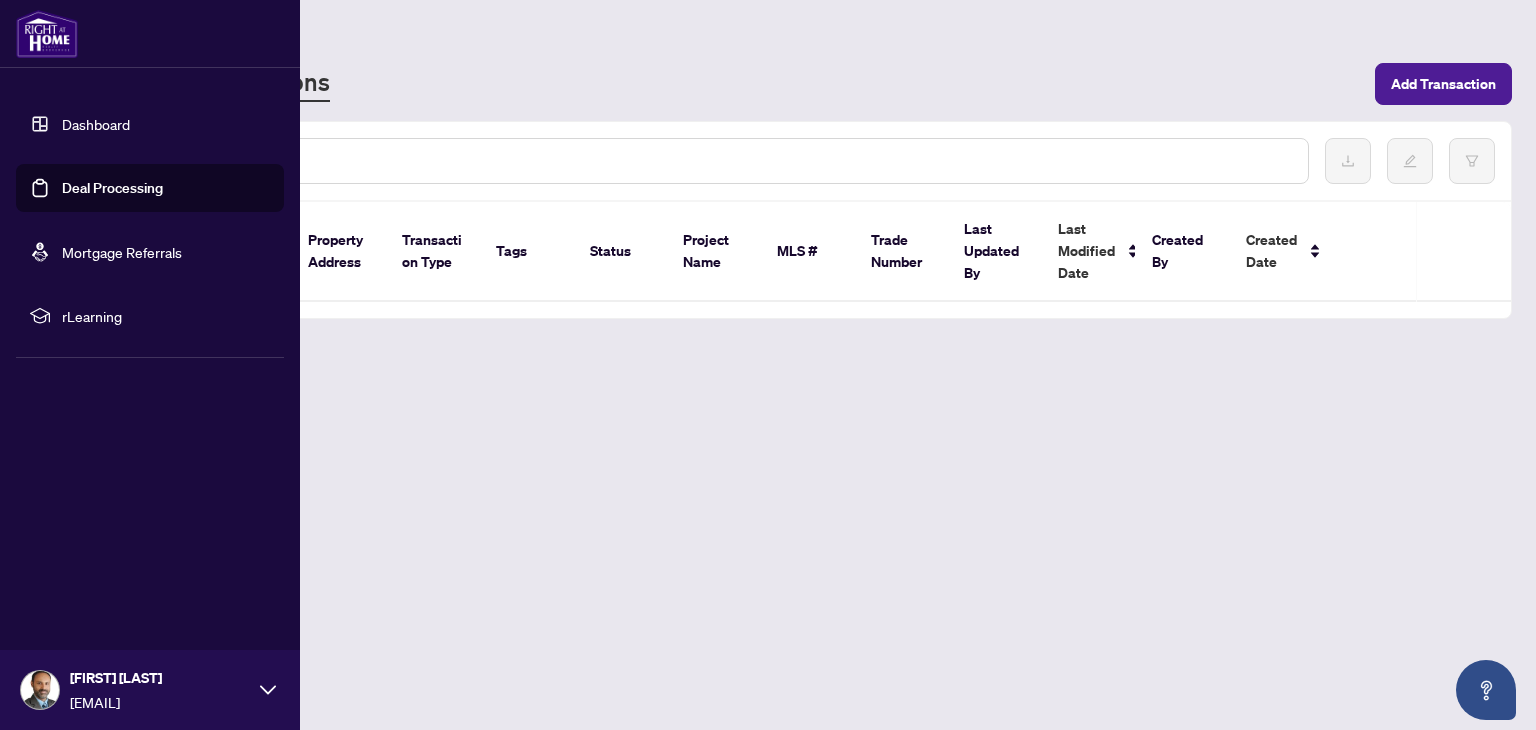scroll, scrollTop: 0, scrollLeft: 0, axis: both 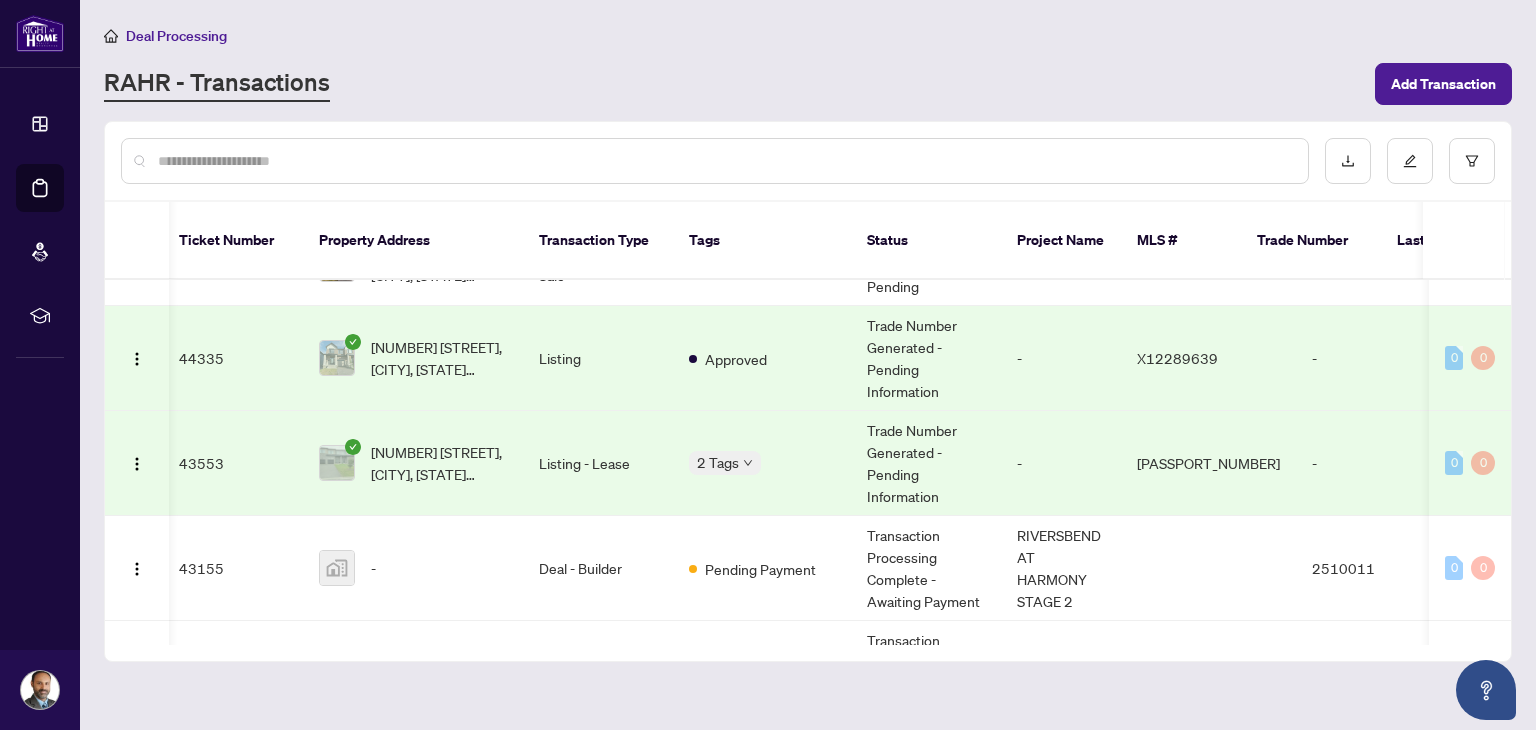 click on "Listing - Lease" at bounding box center (598, 463) 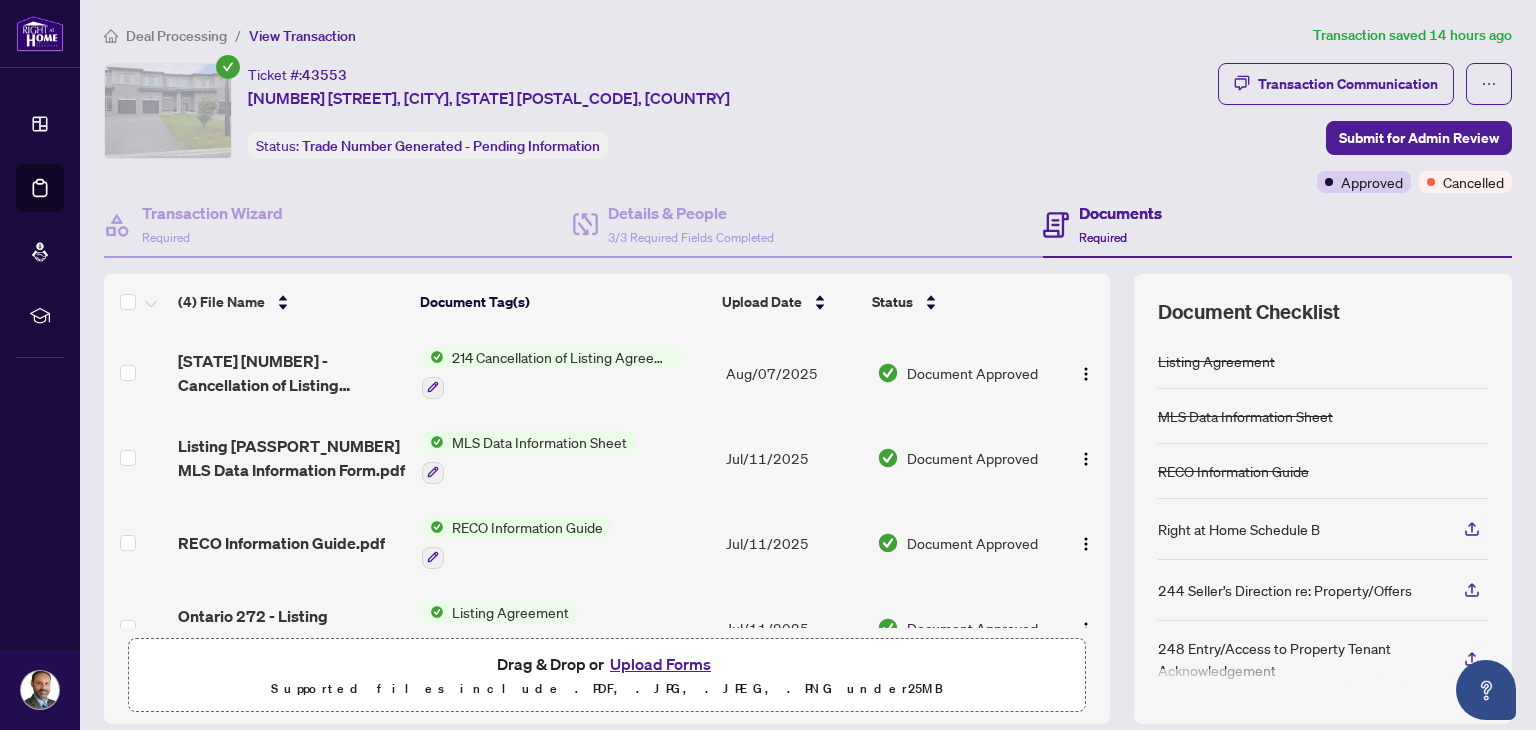 scroll, scrollTop: 3, scrollLeft: 0, axis: vertical 